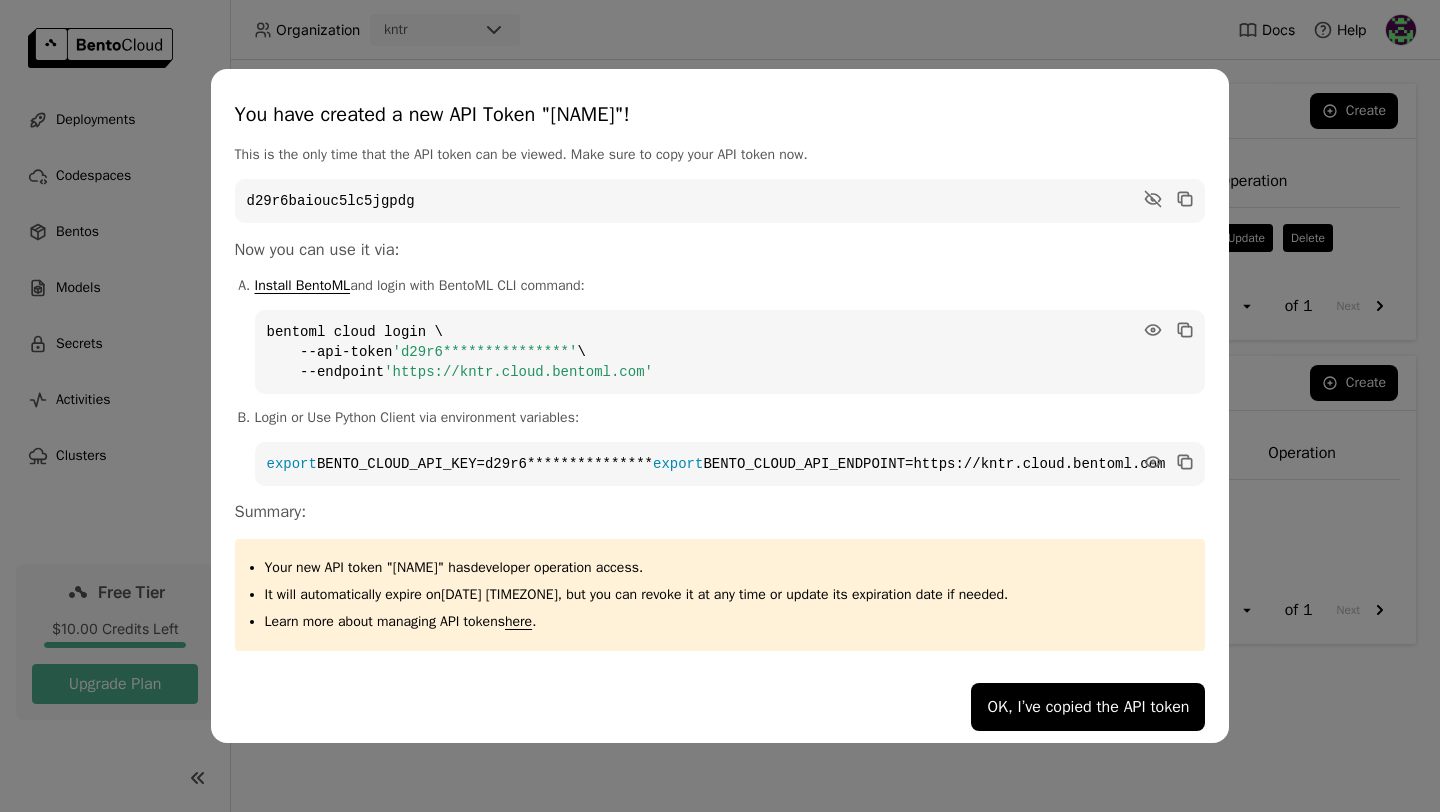 scroll, scrollTop: 0, scrollLeft: 0, axis: both 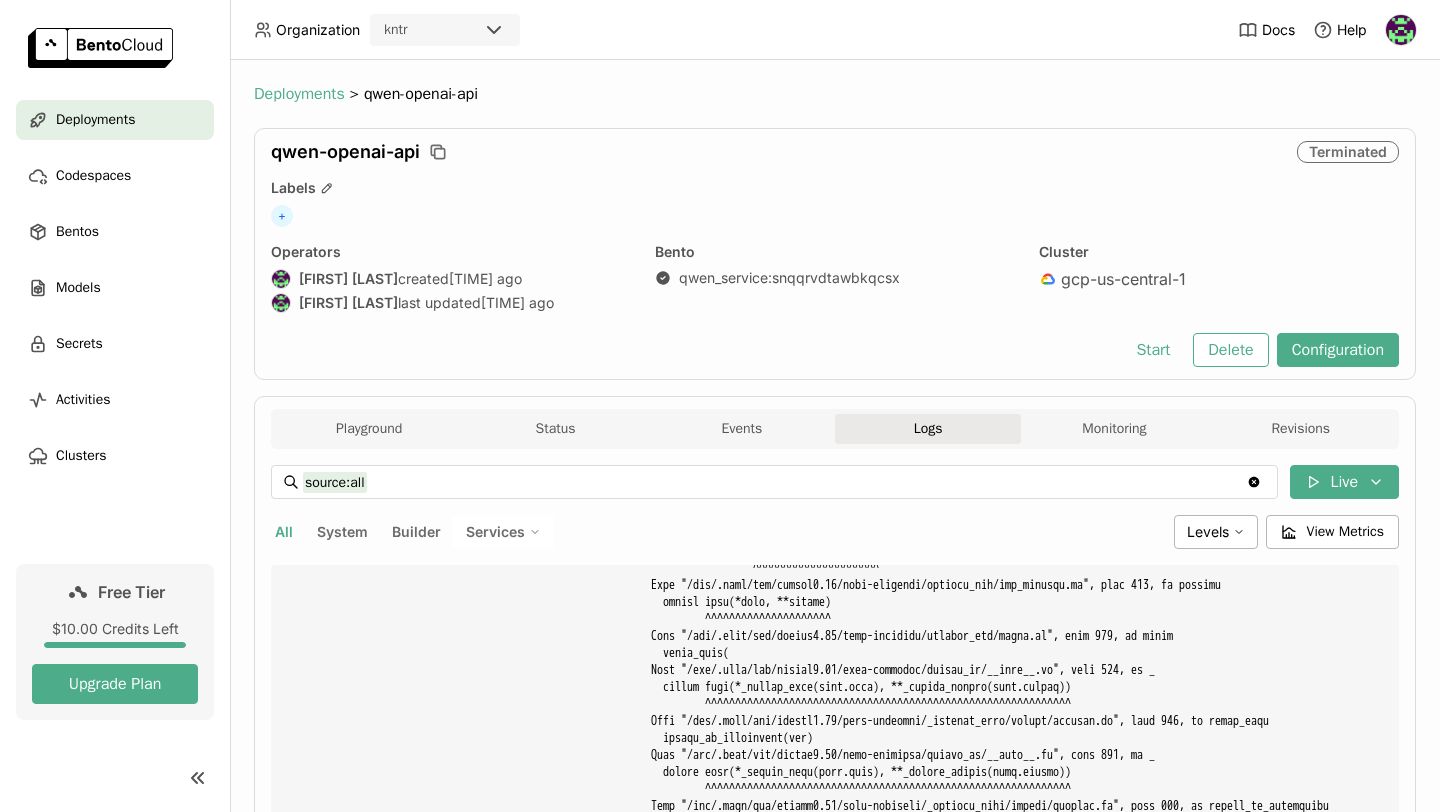 click on "Deployments" at bounding box center [299, 94] 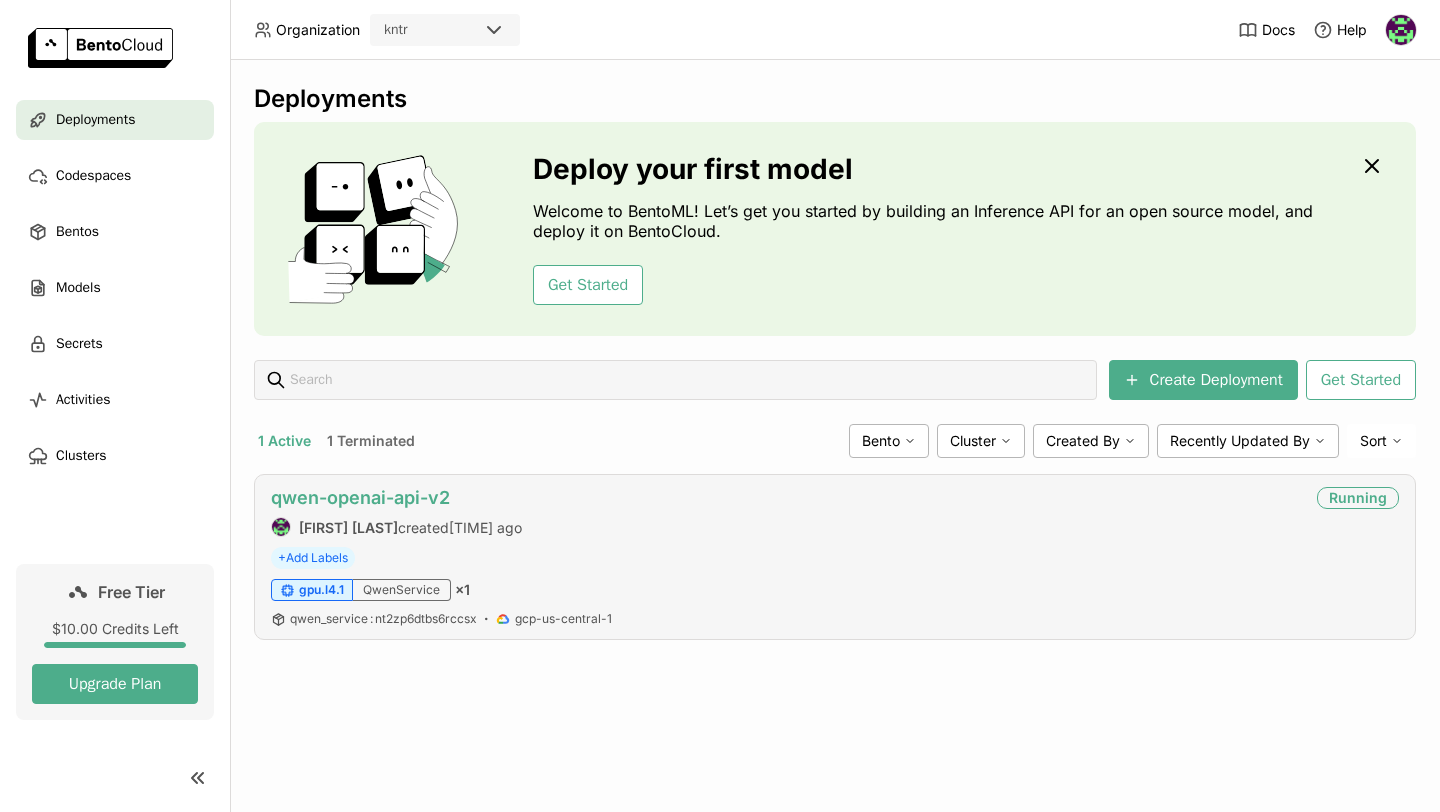 click on "qwen-openai-api-v2" at bounding box center [360, 497] 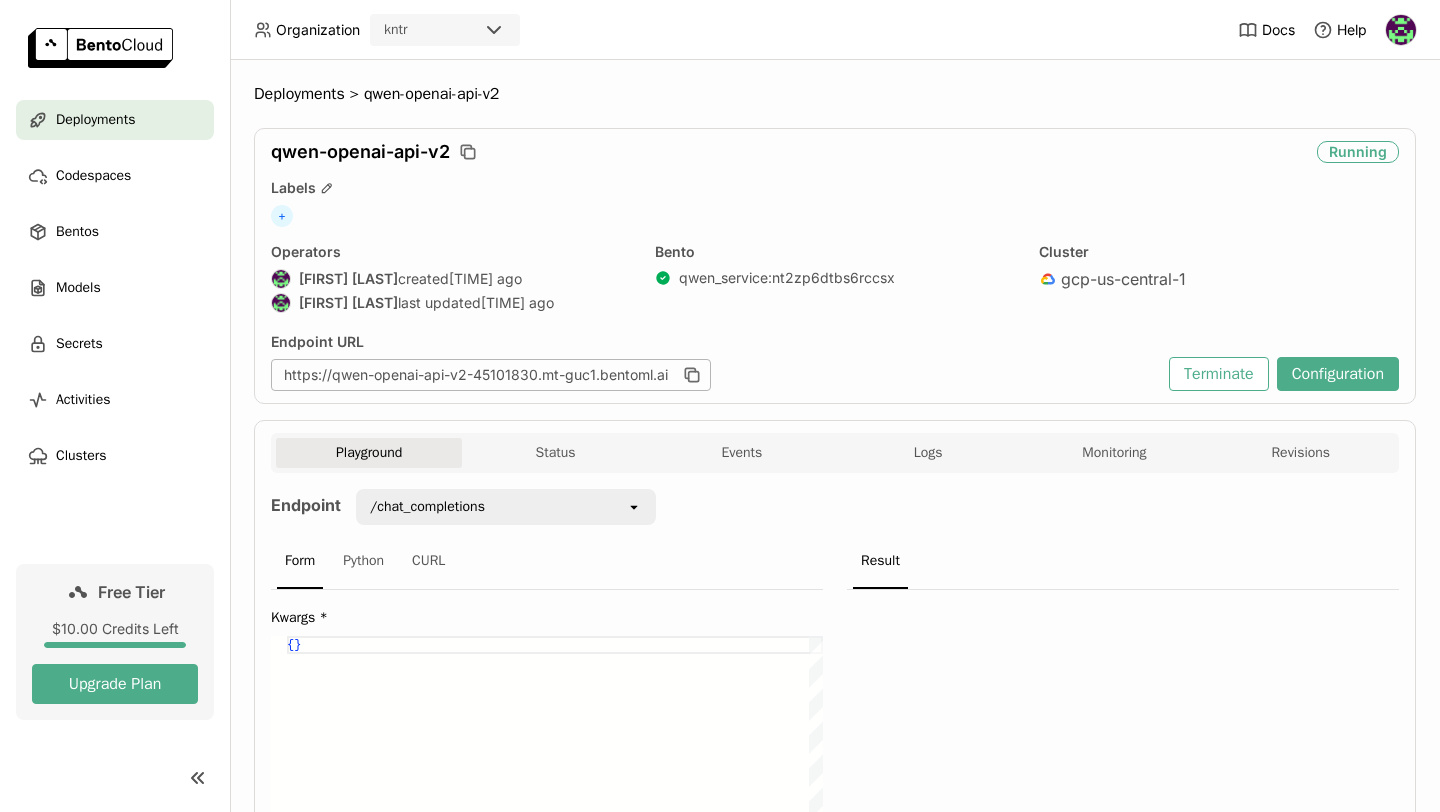 scroll, scrollTop: 0, scrollLeft: 0, axis: both 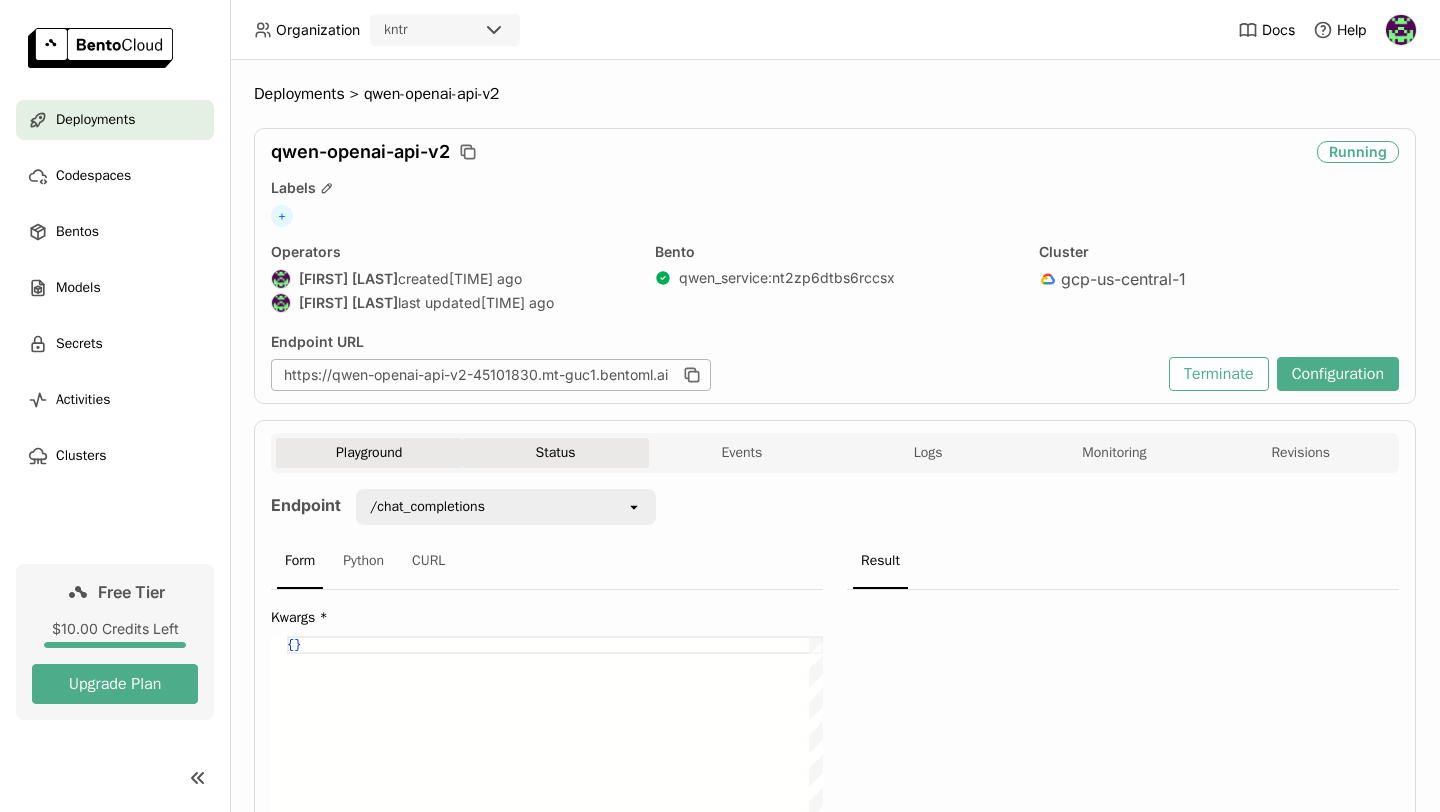 click on "Status" at bounding box center (555, 453) 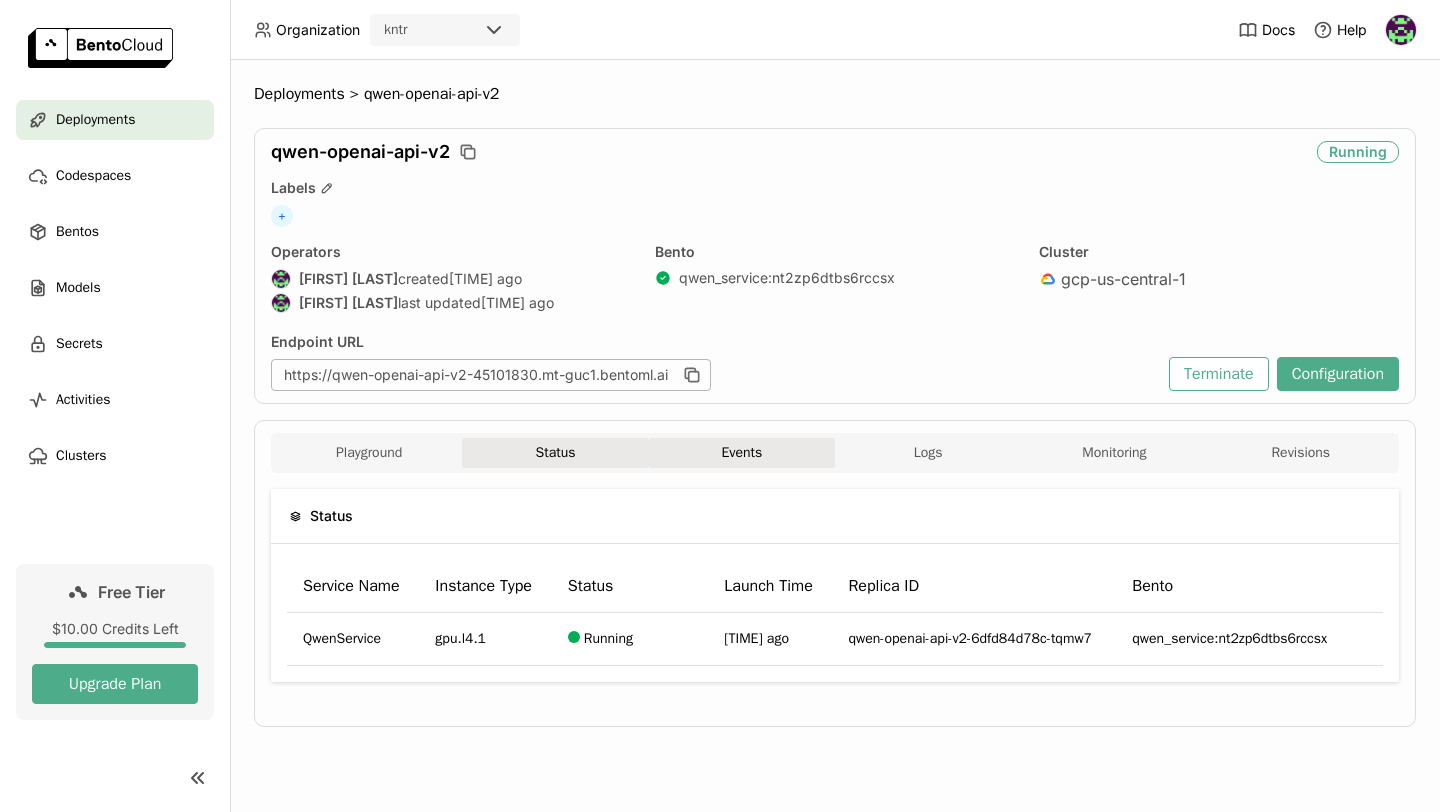 click on "Events" at bounding box center [742, 453] 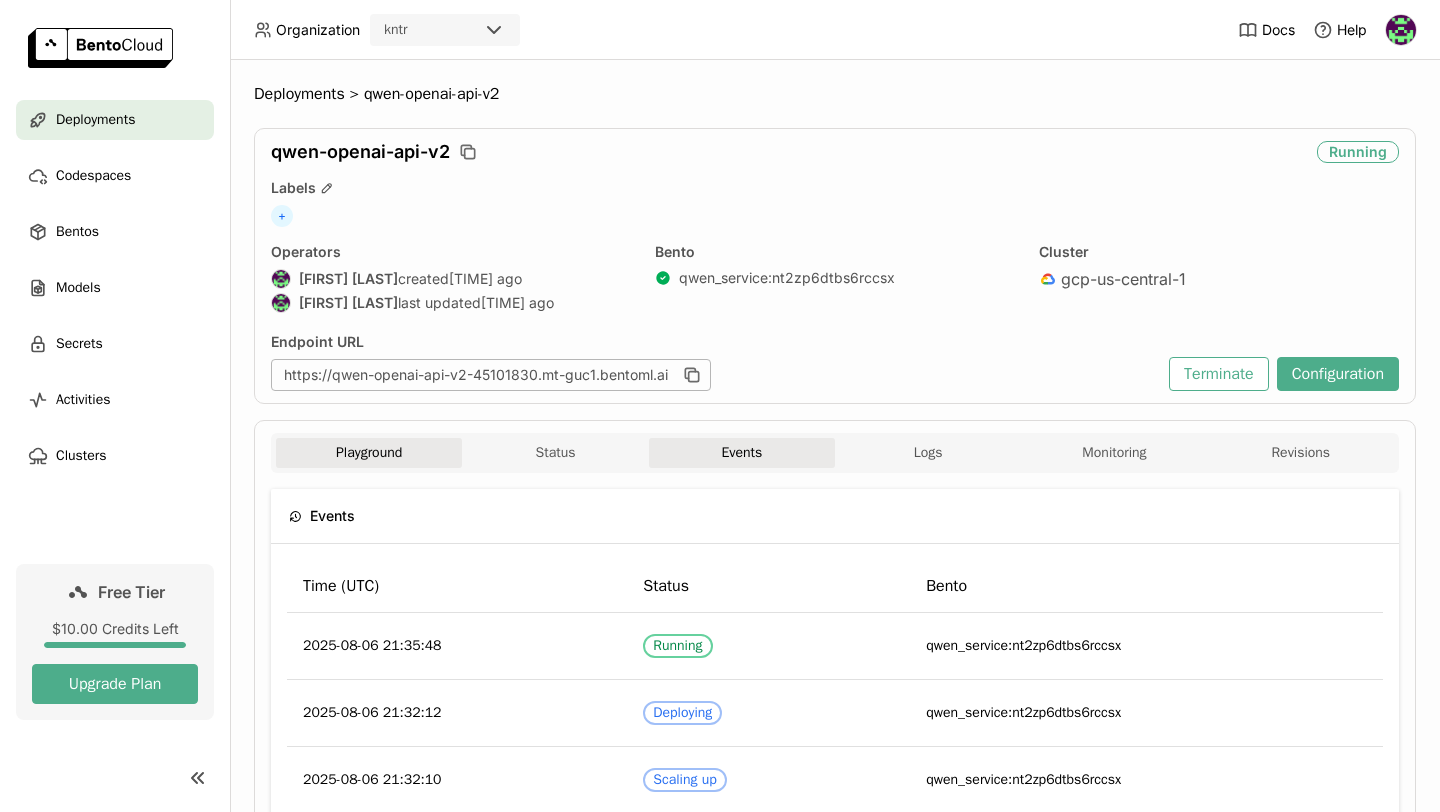 click on "Playground" at bounding box center (369, 453) 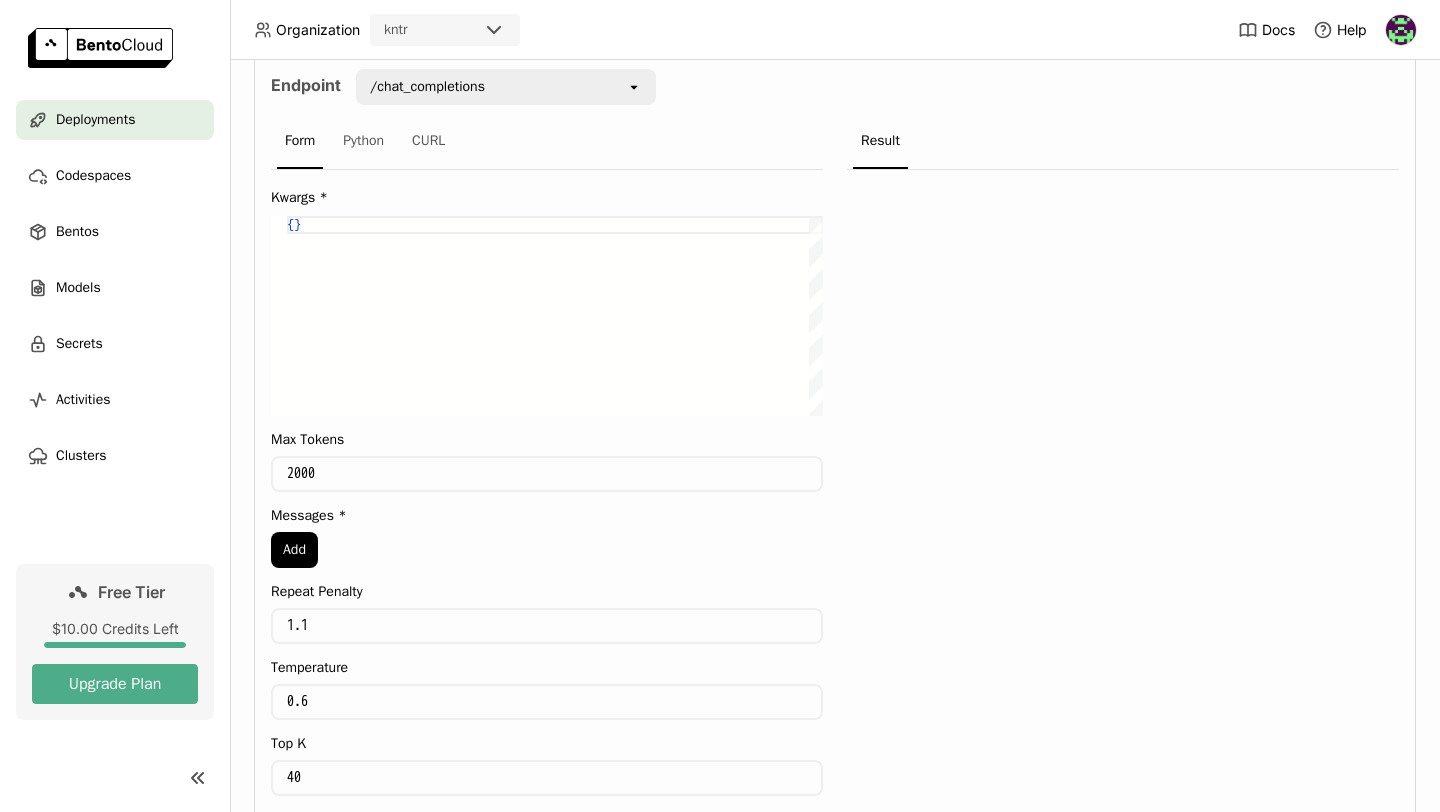 scroll, scrollTop: 627, scrollLeft: 0, axis: vertical 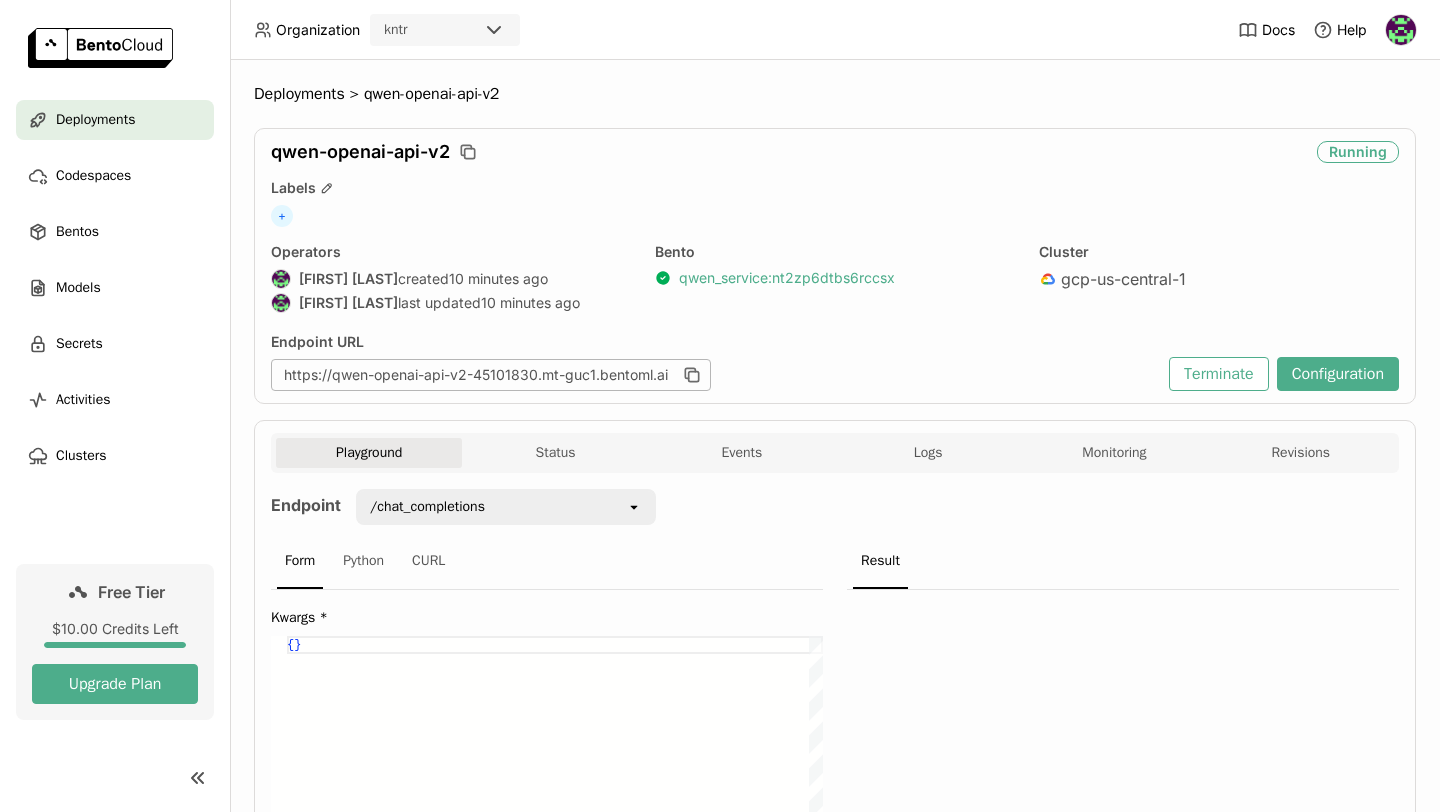 click on "qwen_service : nt2zp6dtbs6rccsx" at bounding box center (787, 278) 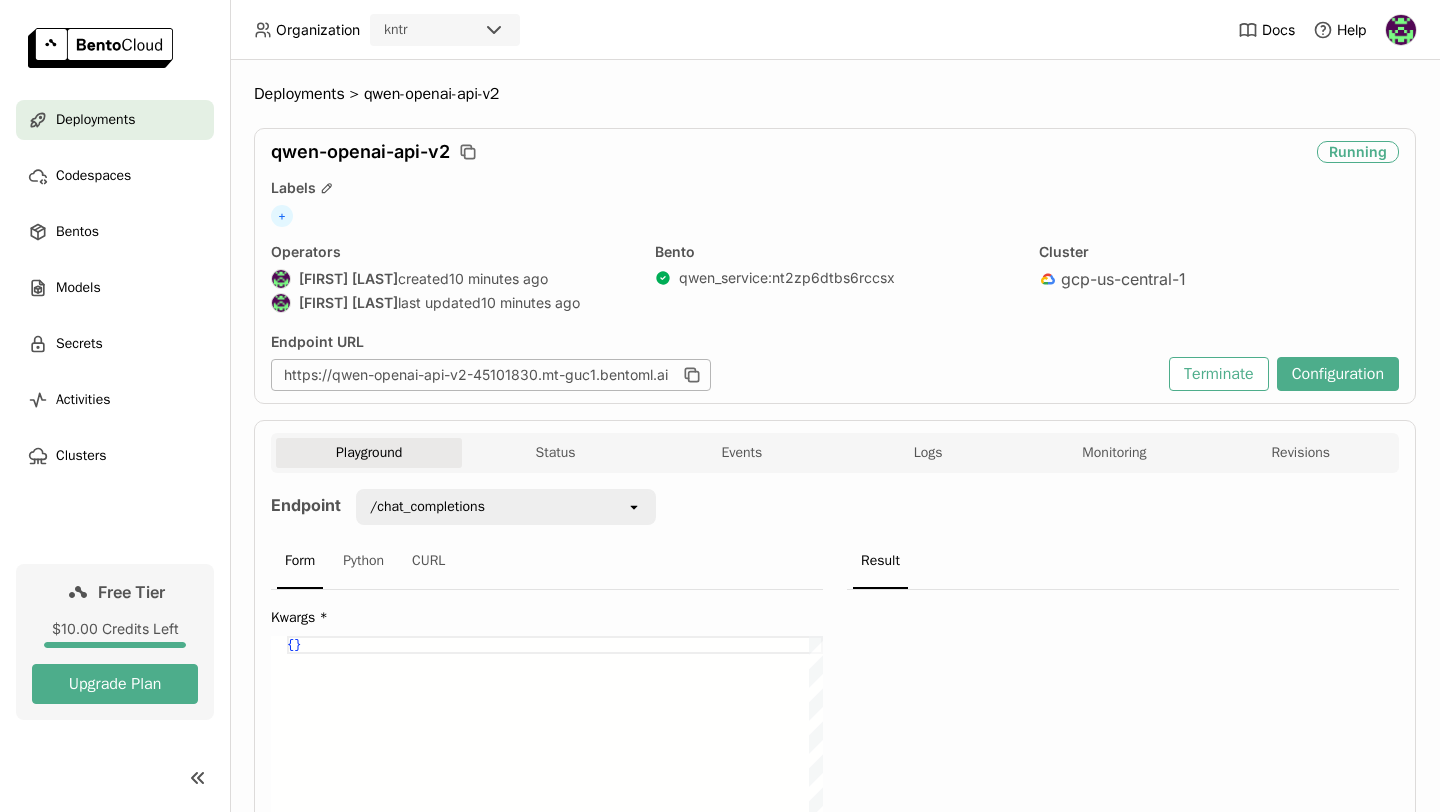 scroll, scrollTop: 0, scrollLeft: 0, axis: both 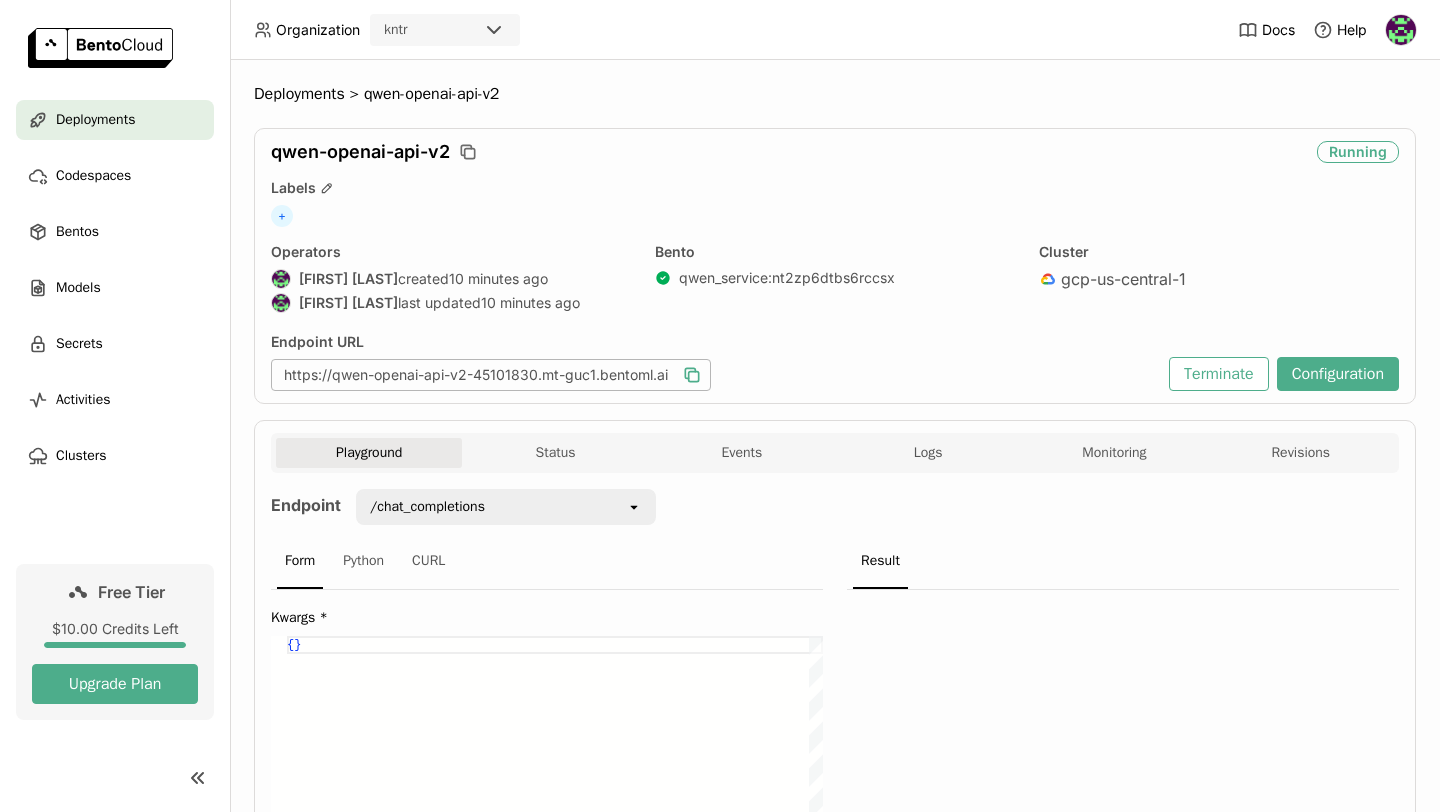 click 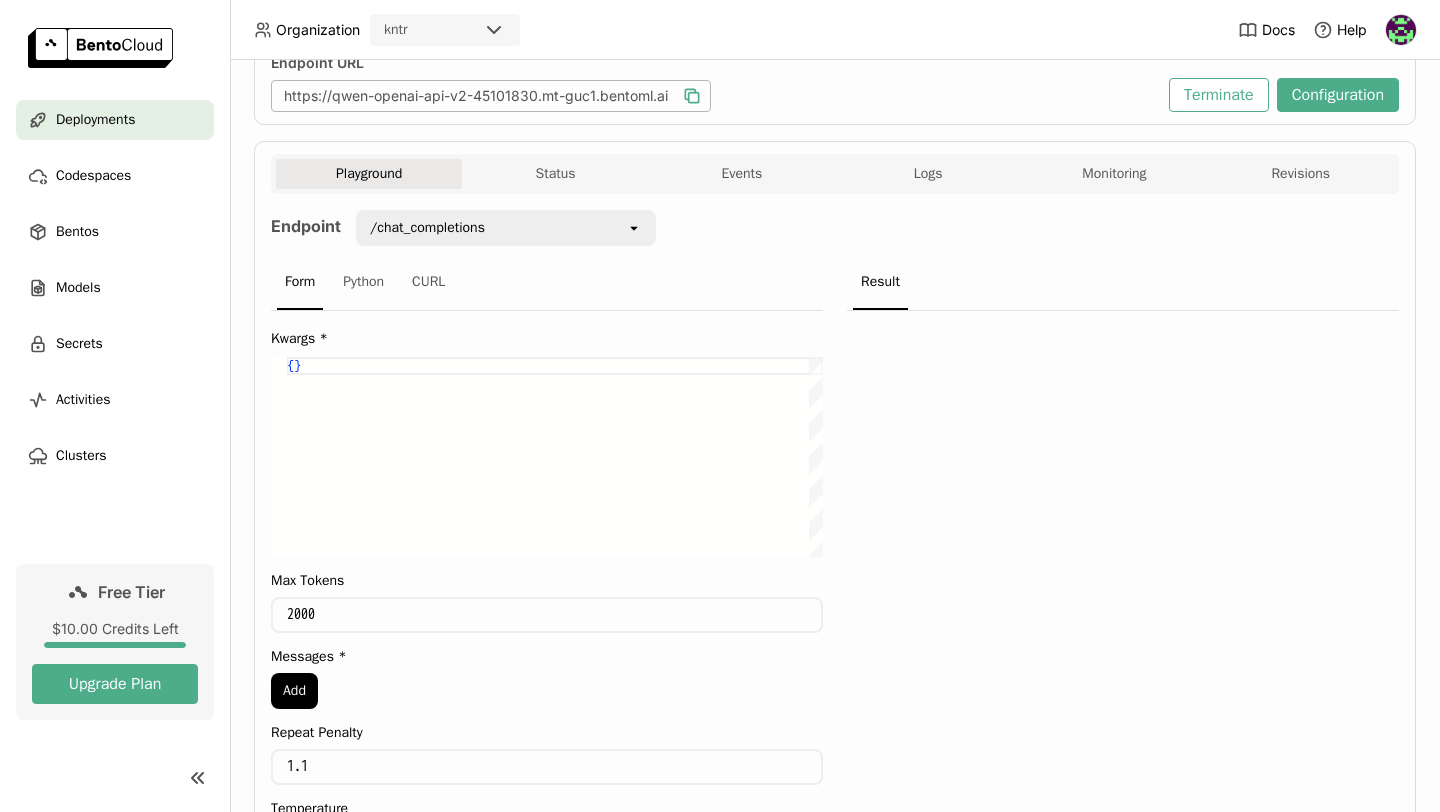 scroll, scrollTop: 288, scrollLeft: 0, axis: vertical 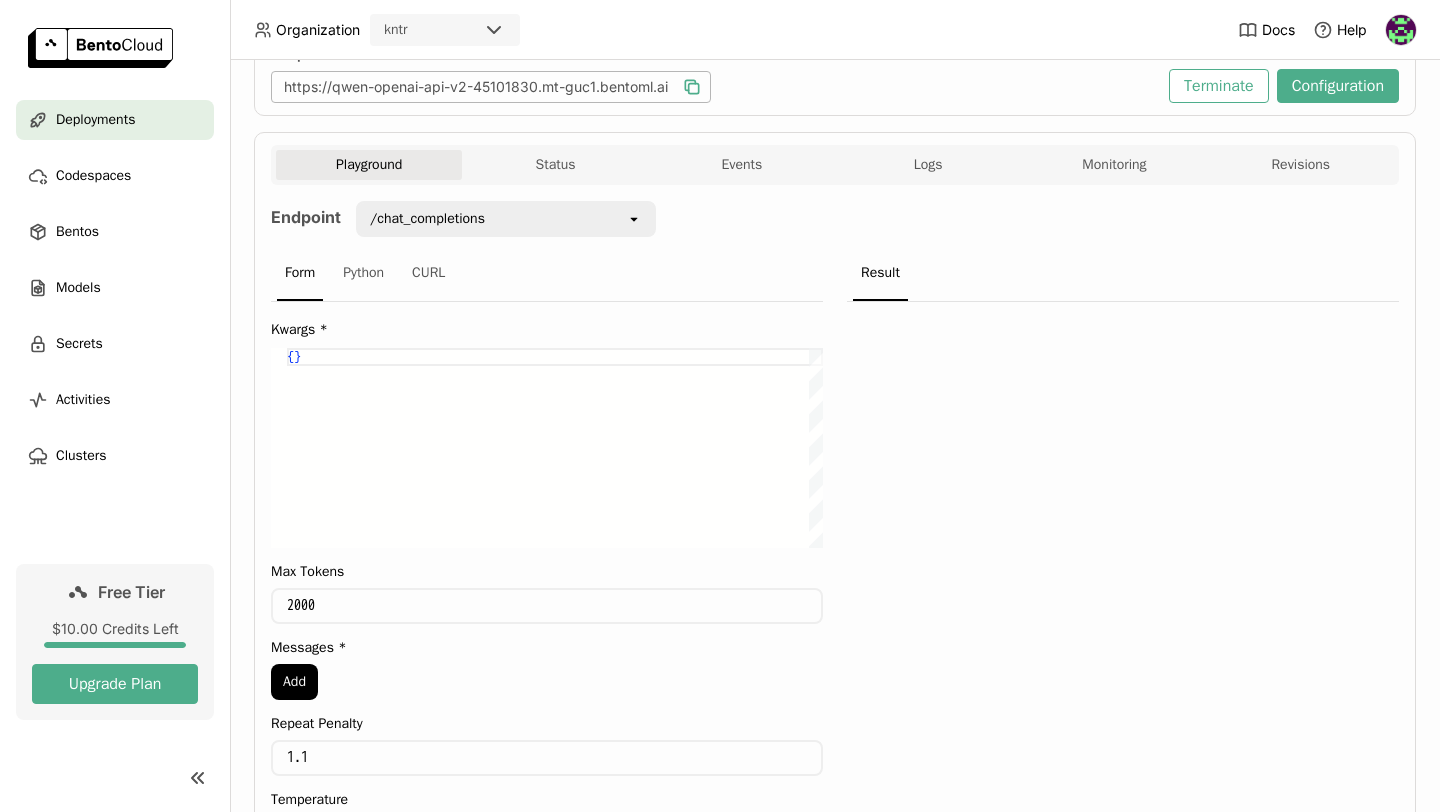 click on "/chat_completions" at bounding box center [492, 219] 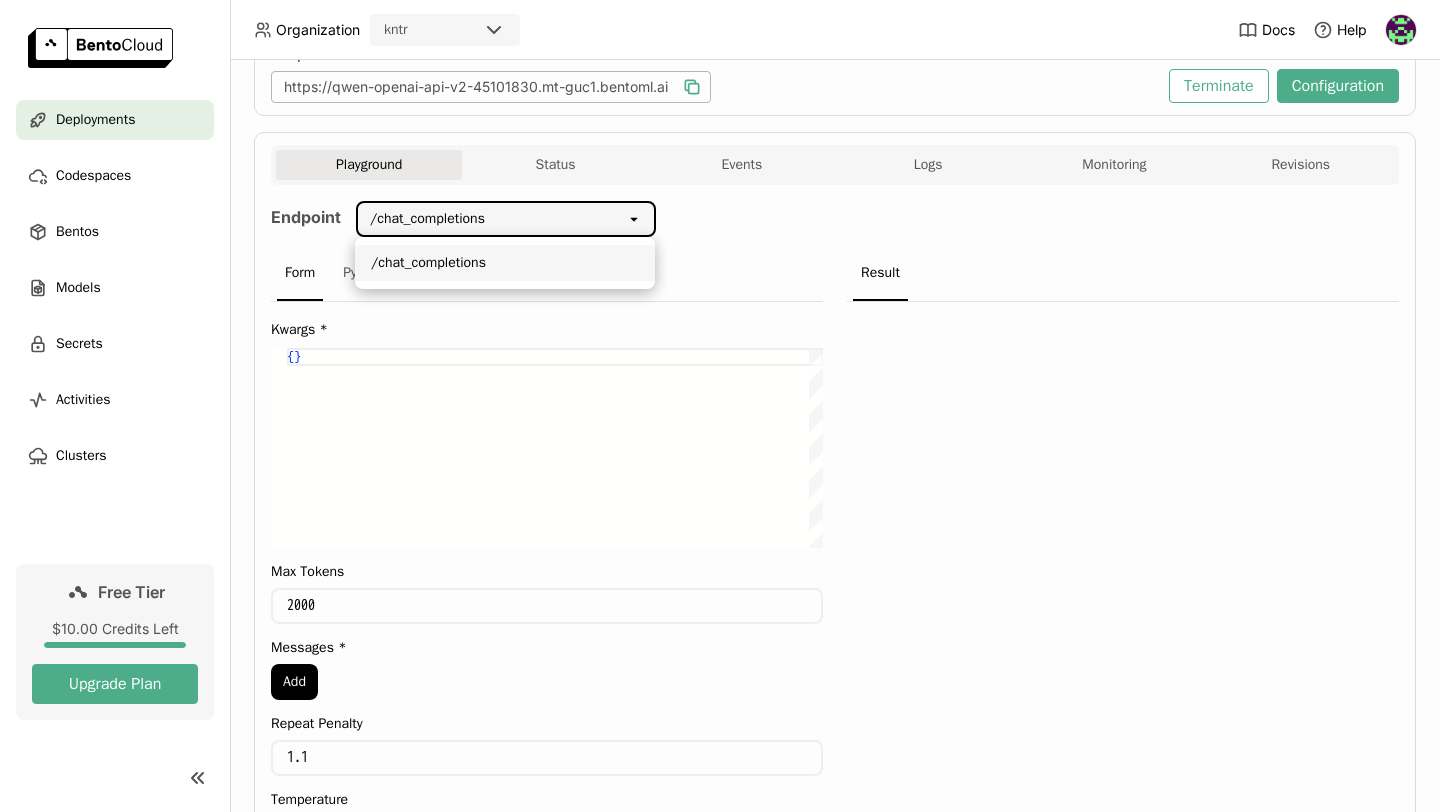 click on "2000" at bounding box center [547, 606] 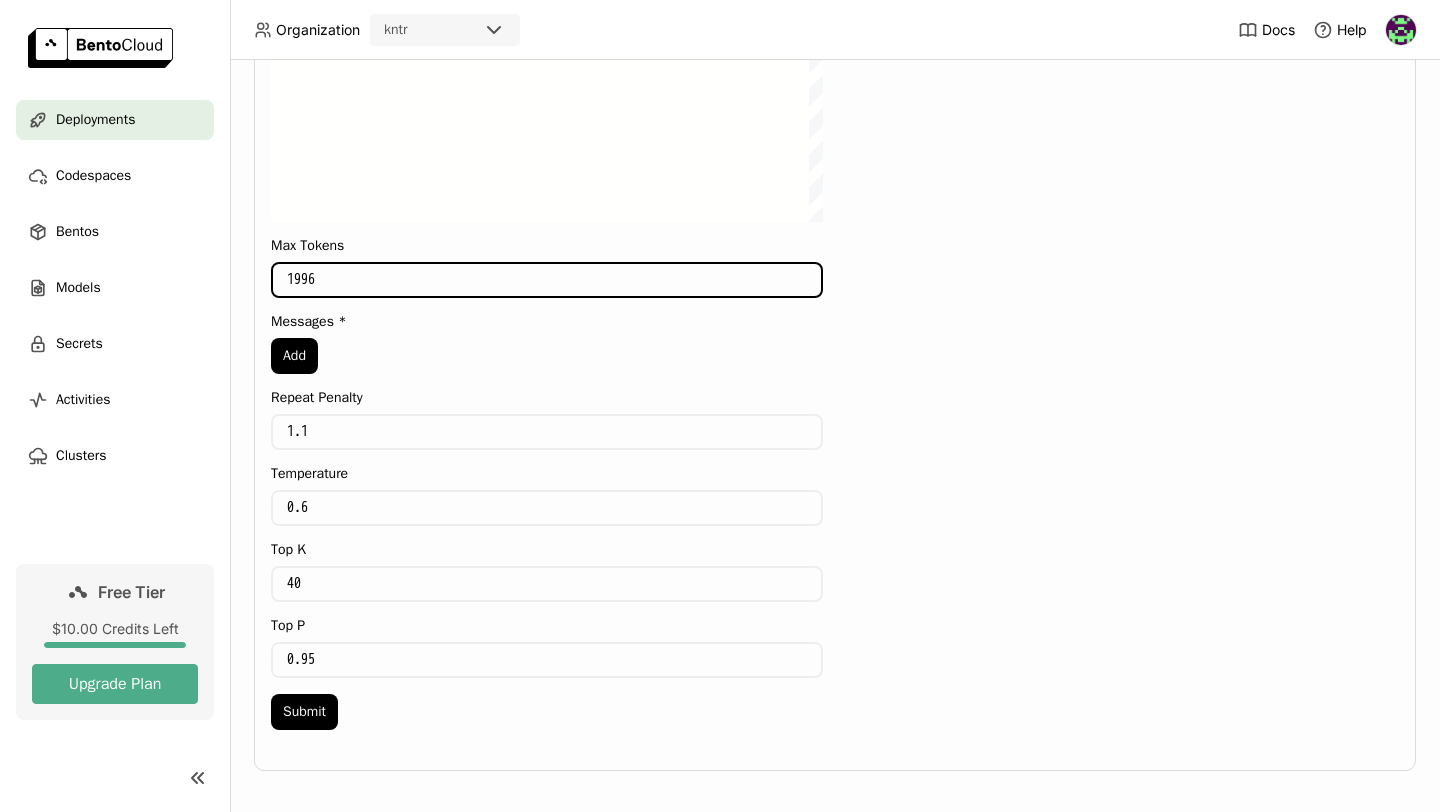 scroll, scrollTop: 619, scrollLeft: 0, axis: vertical 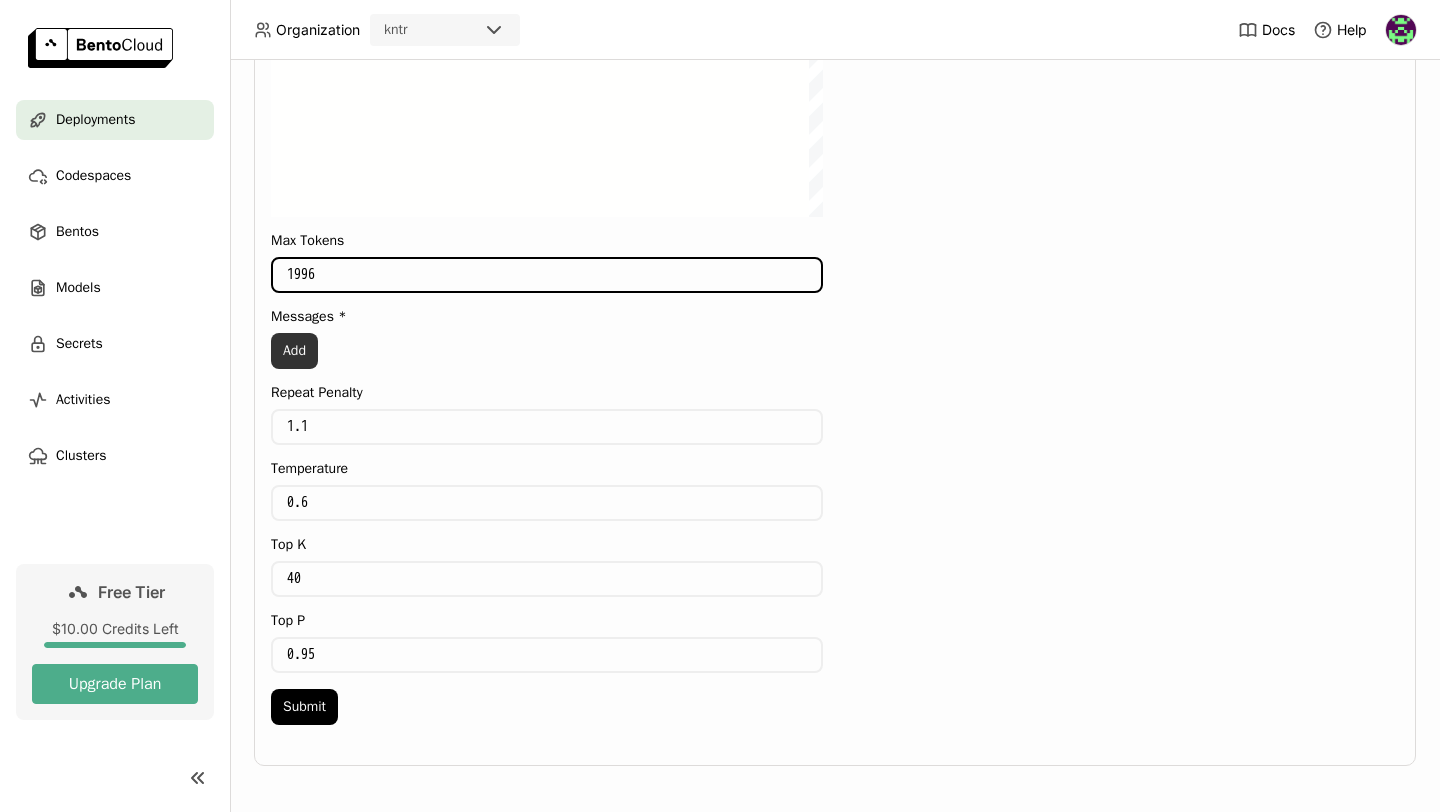 type on "1996" 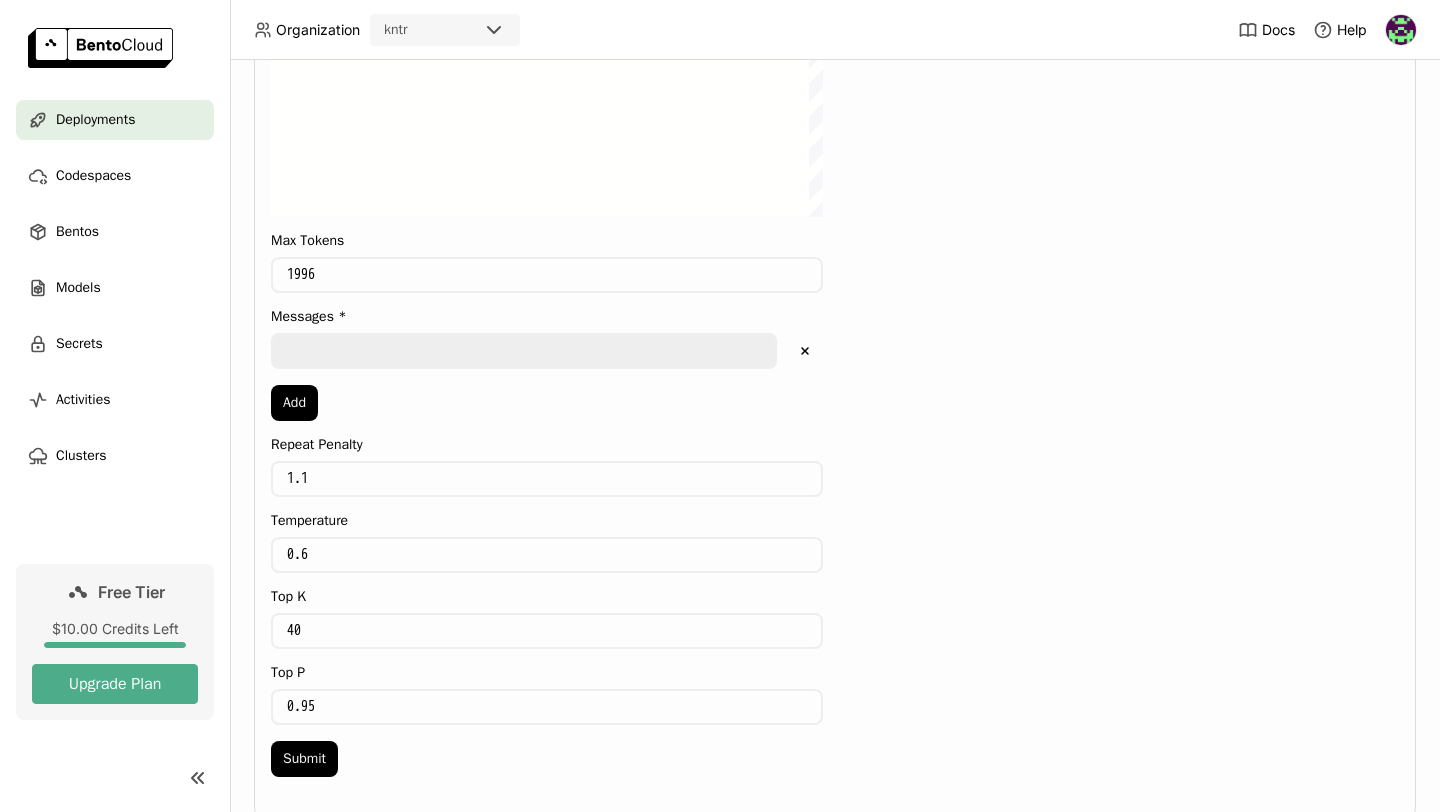 click at bounding box center [524, 351] 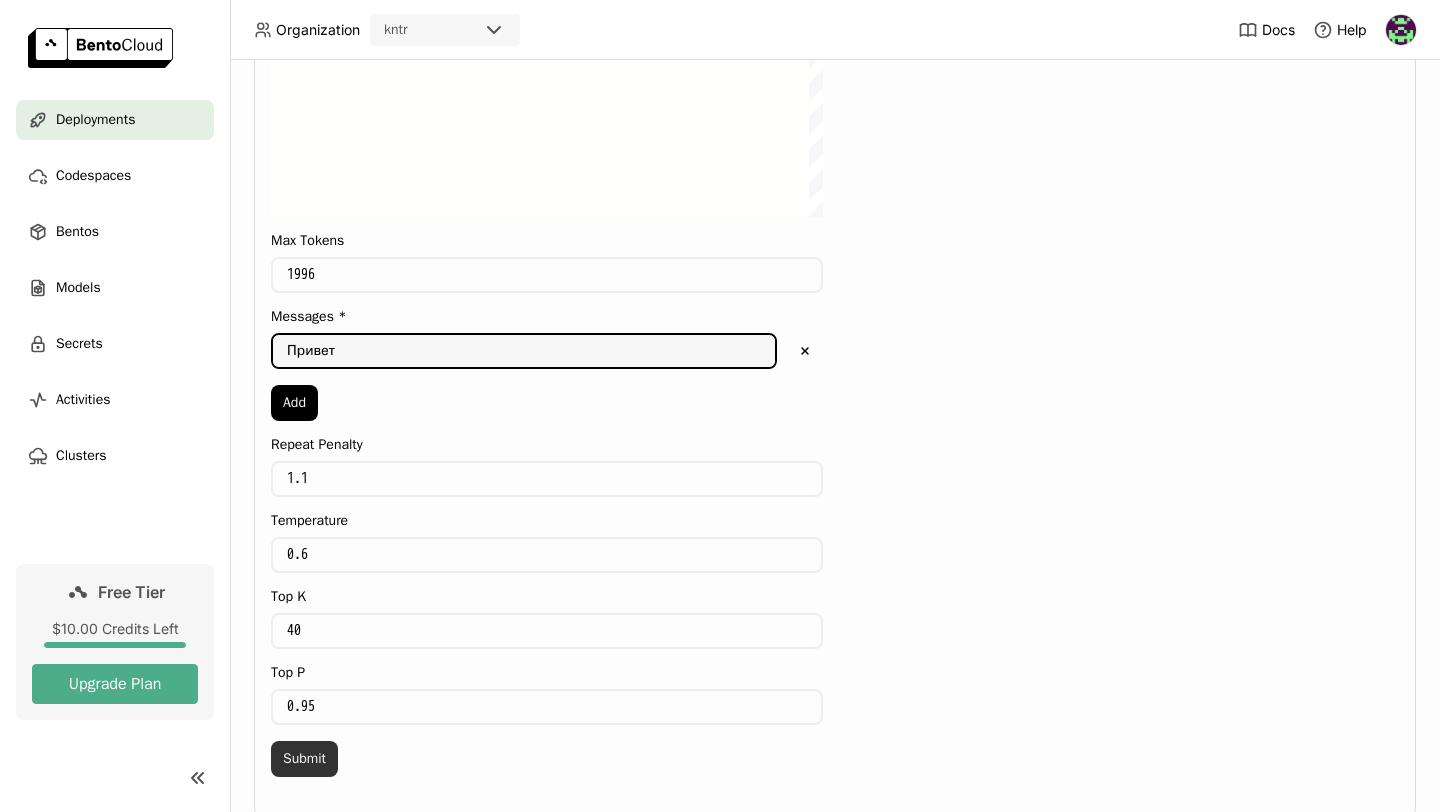 type on "Привет" 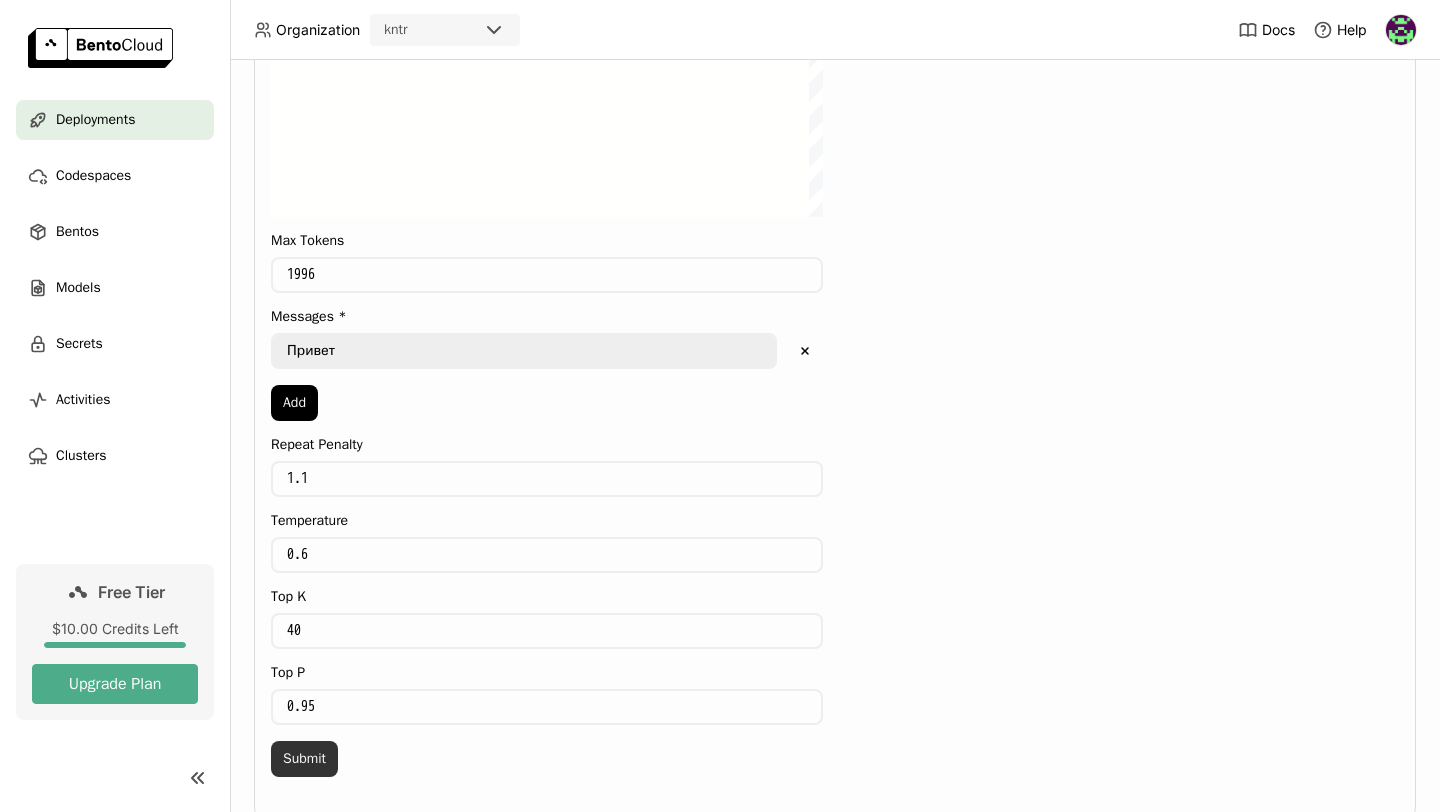 click on "Submit" at bounding box center [304, 759] 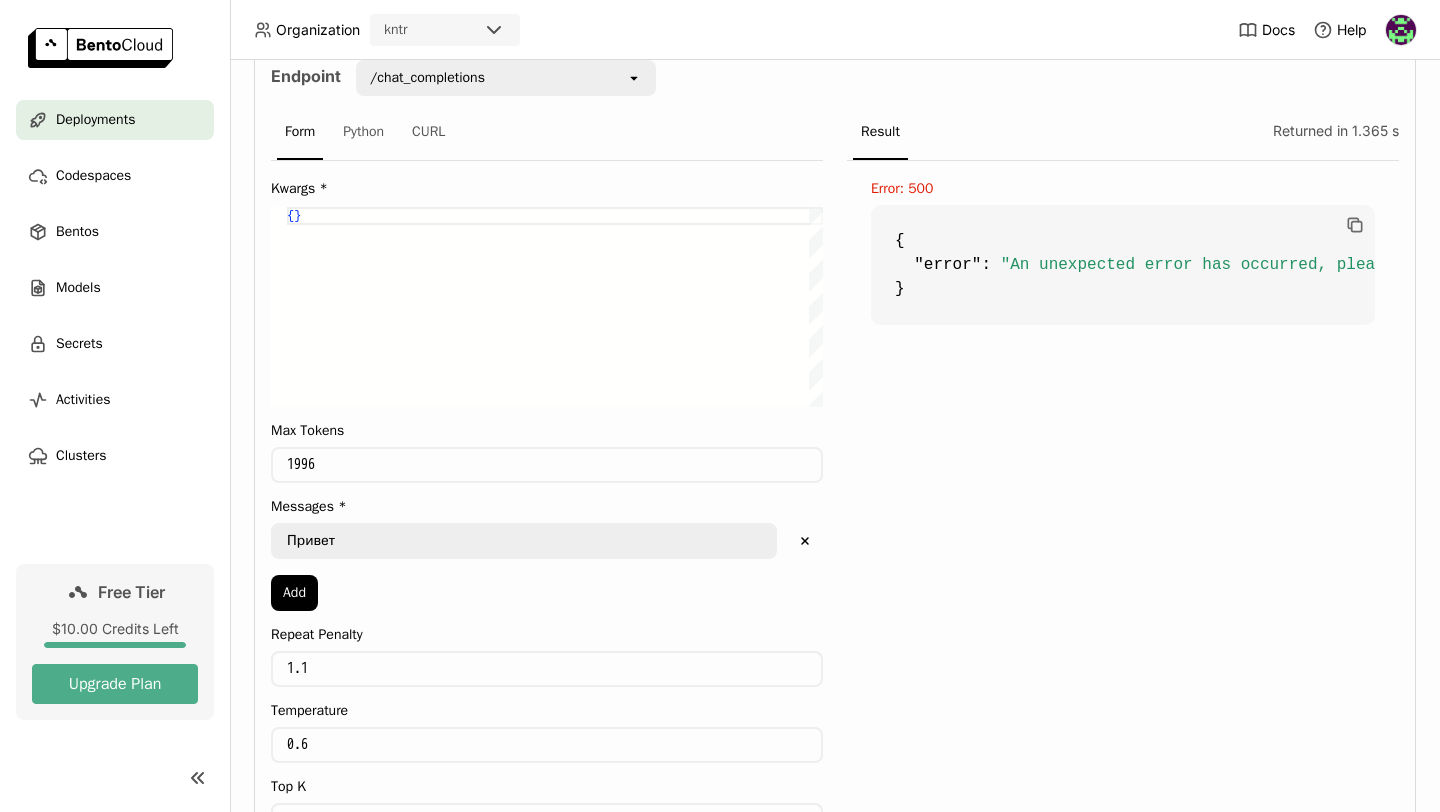 scroll, scrollTop: 413, scrollLeft: 0, axis: vertical 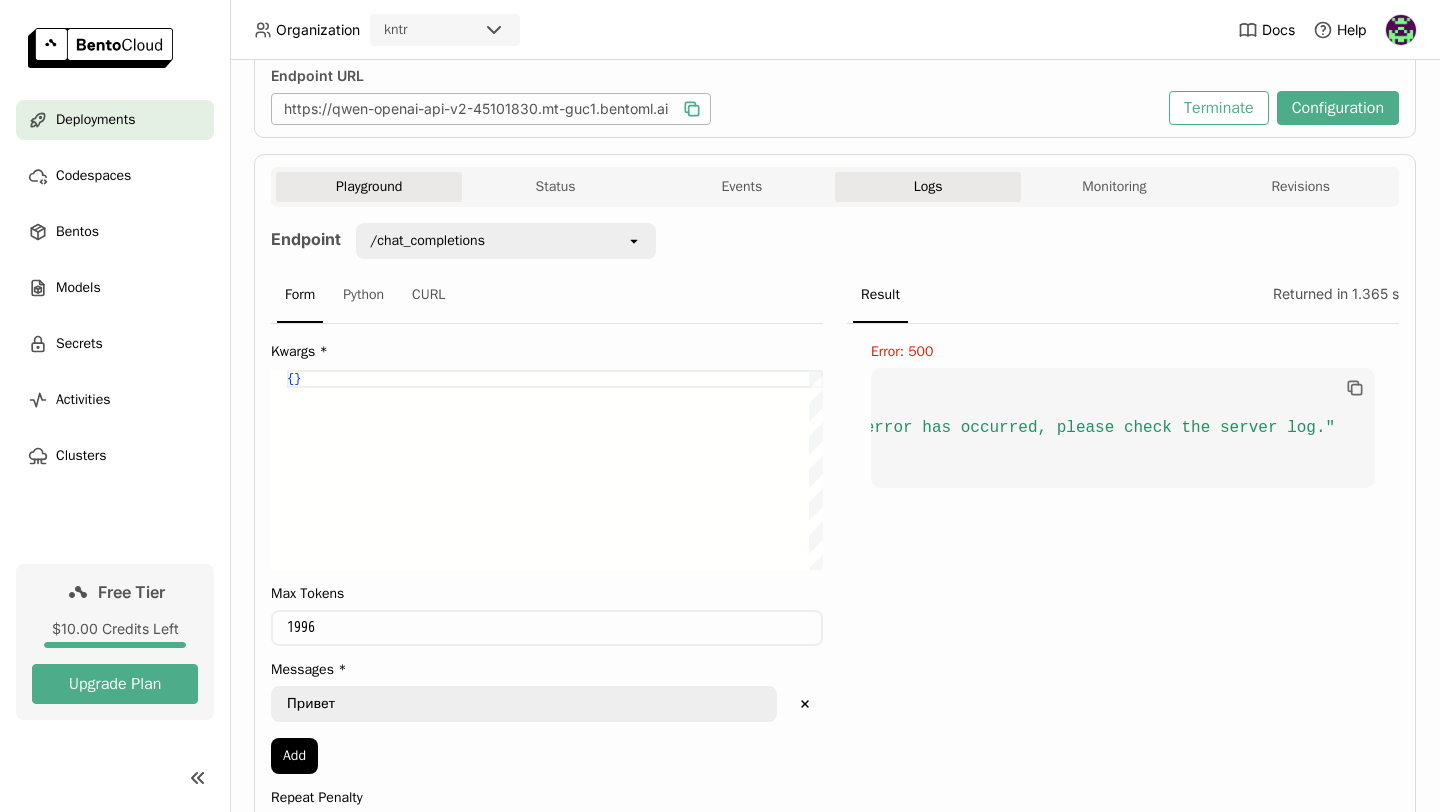 click on "Logs" at bounding box center (928, 187) 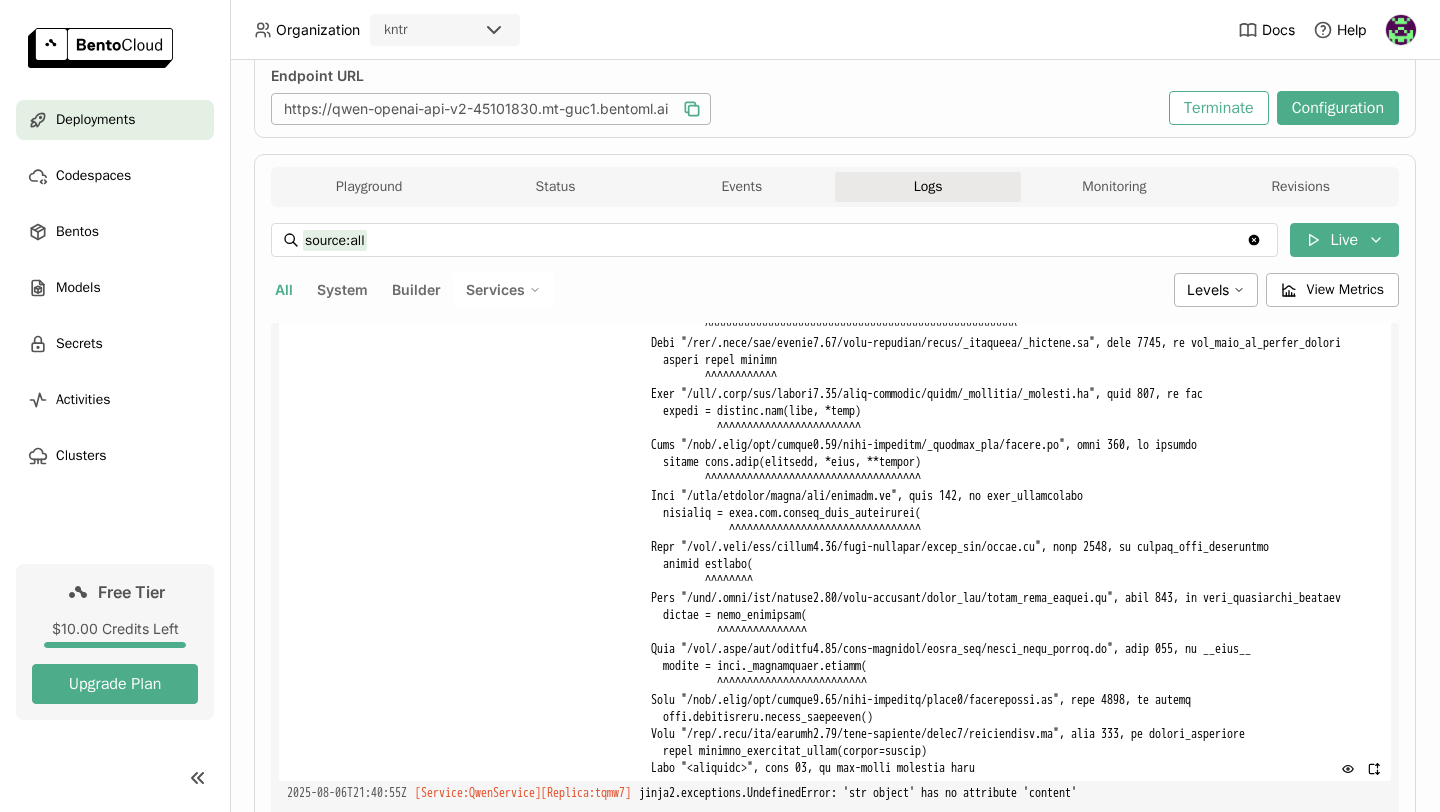 scroll, scrollTop: 14594, scrollLeft: 0, axis: vertical 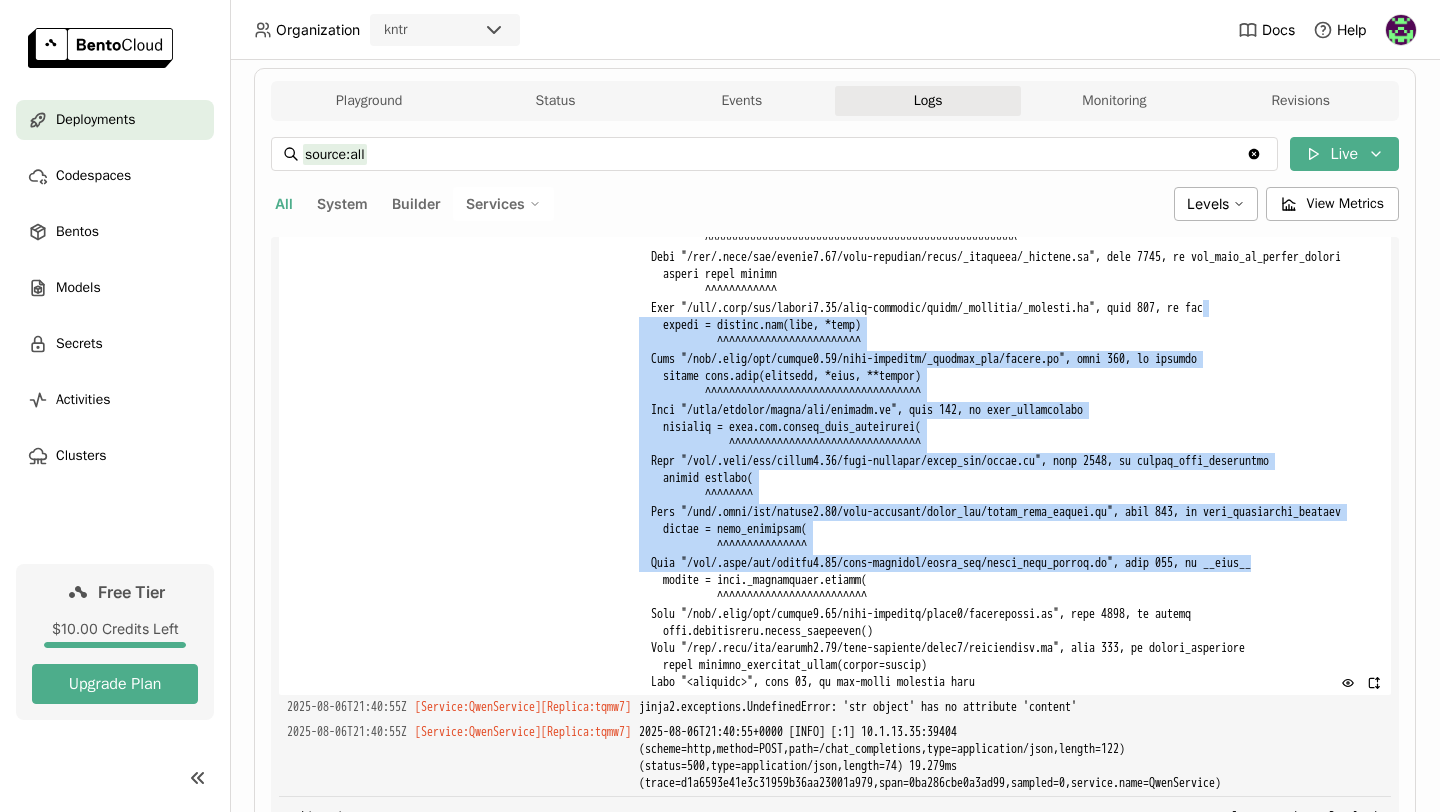 drag, startPoint x: 857, startPoint y: 566, endPoint x: 822, endPoint y: 318, distance: 250.45758 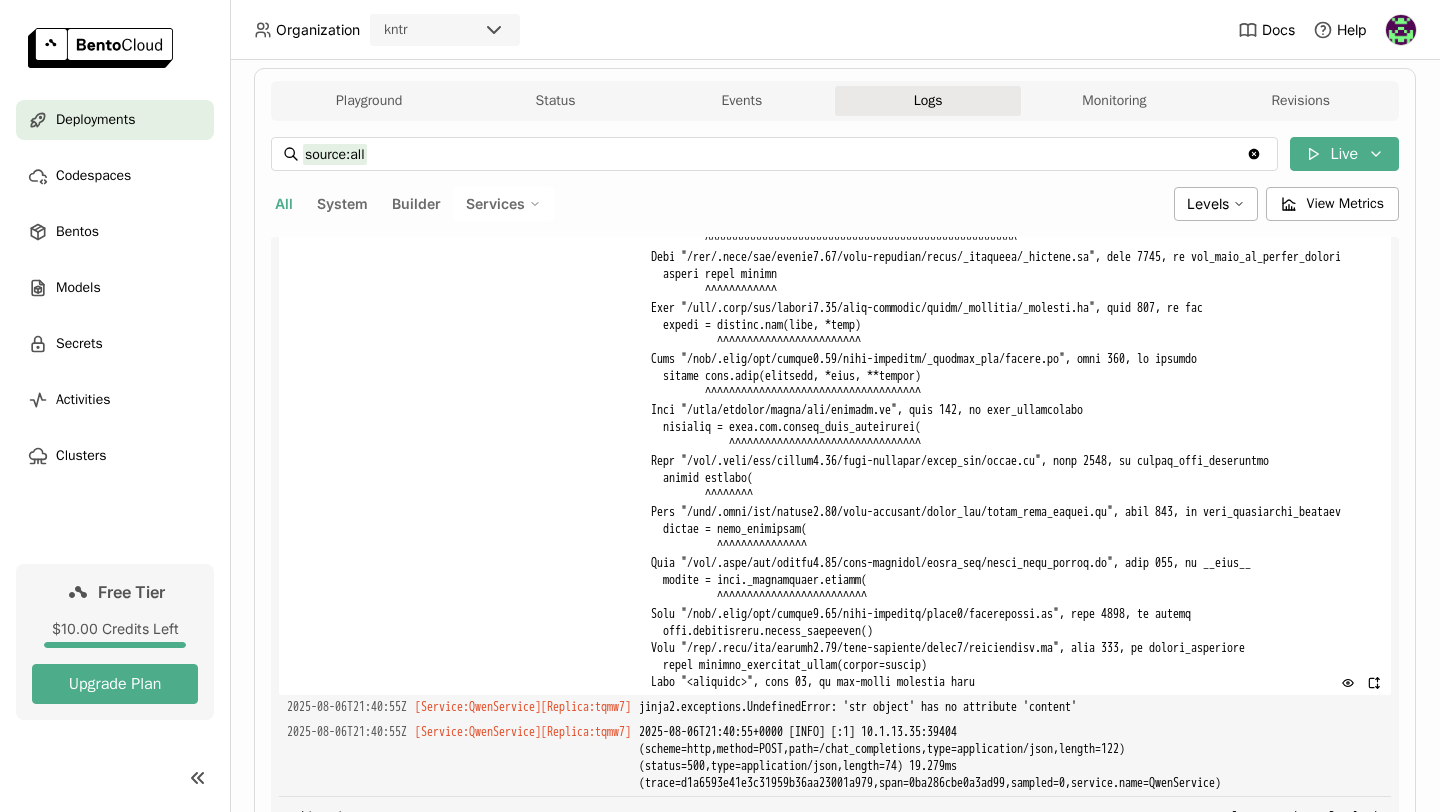 click at bounding box center [1011, 359] 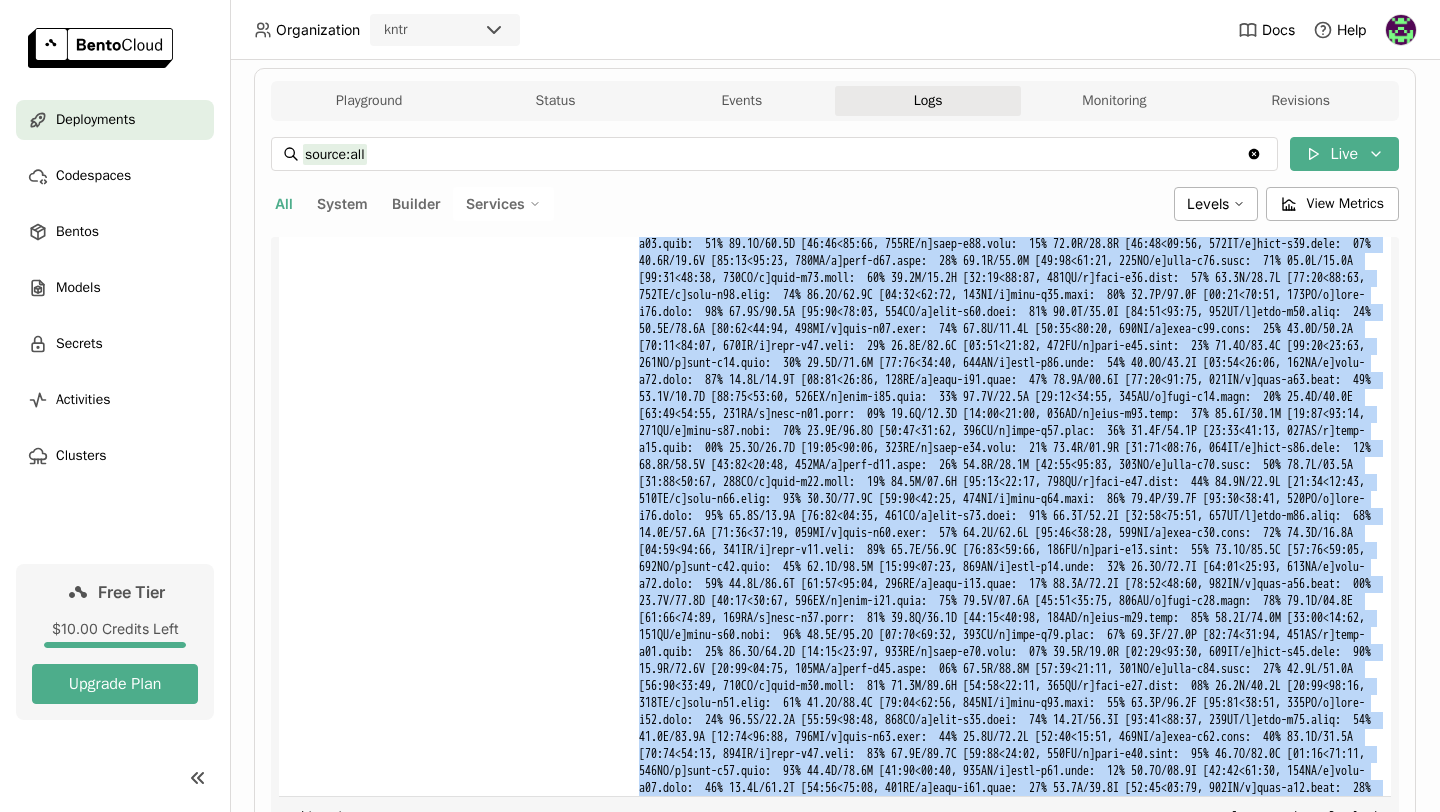 drag, startPoint x: 839, startPoint y: 492, endPoint x: 792, endPoint y: 612, distance: 128.87592 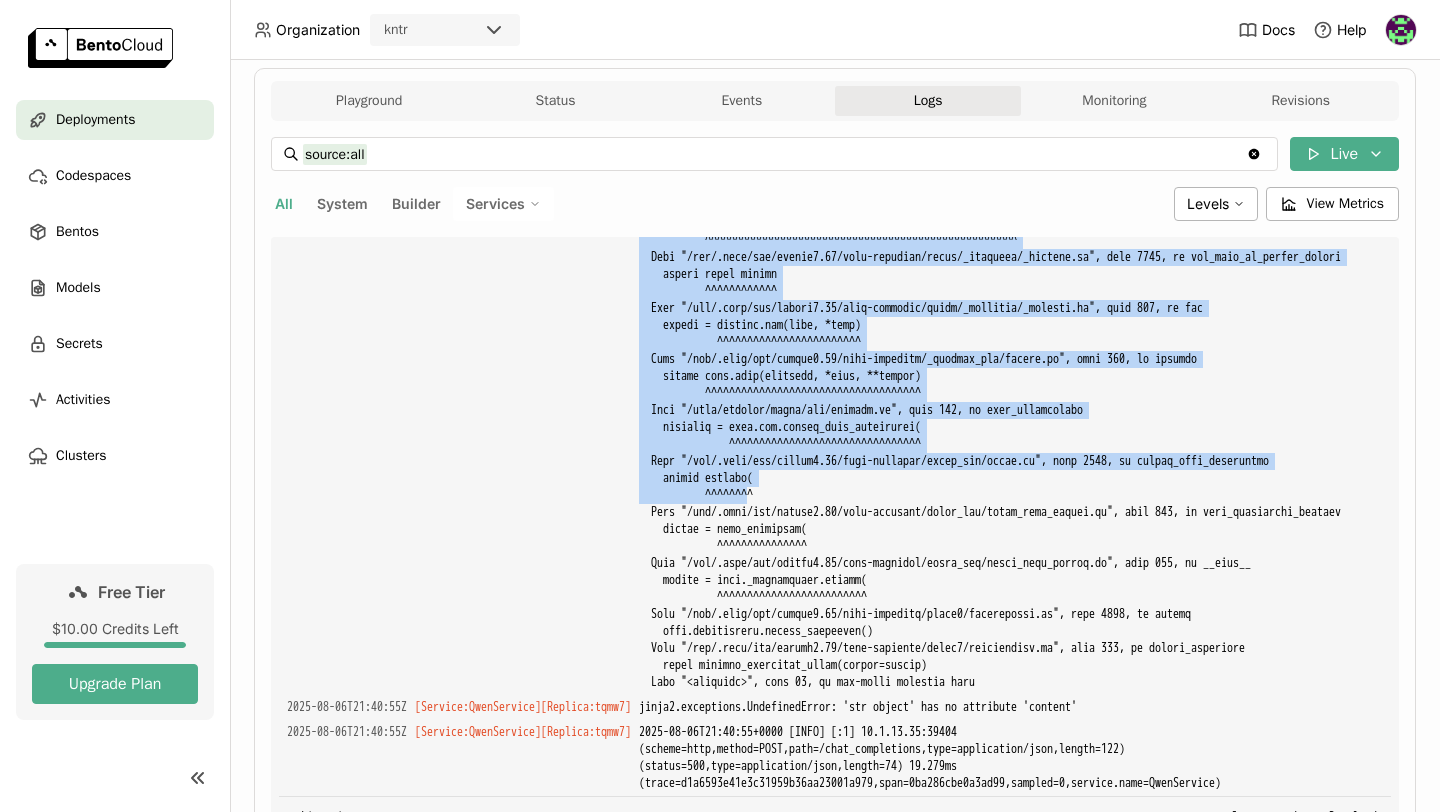 scroll, scrollTop: 13860, scrollLeft: 0, axis: vertical 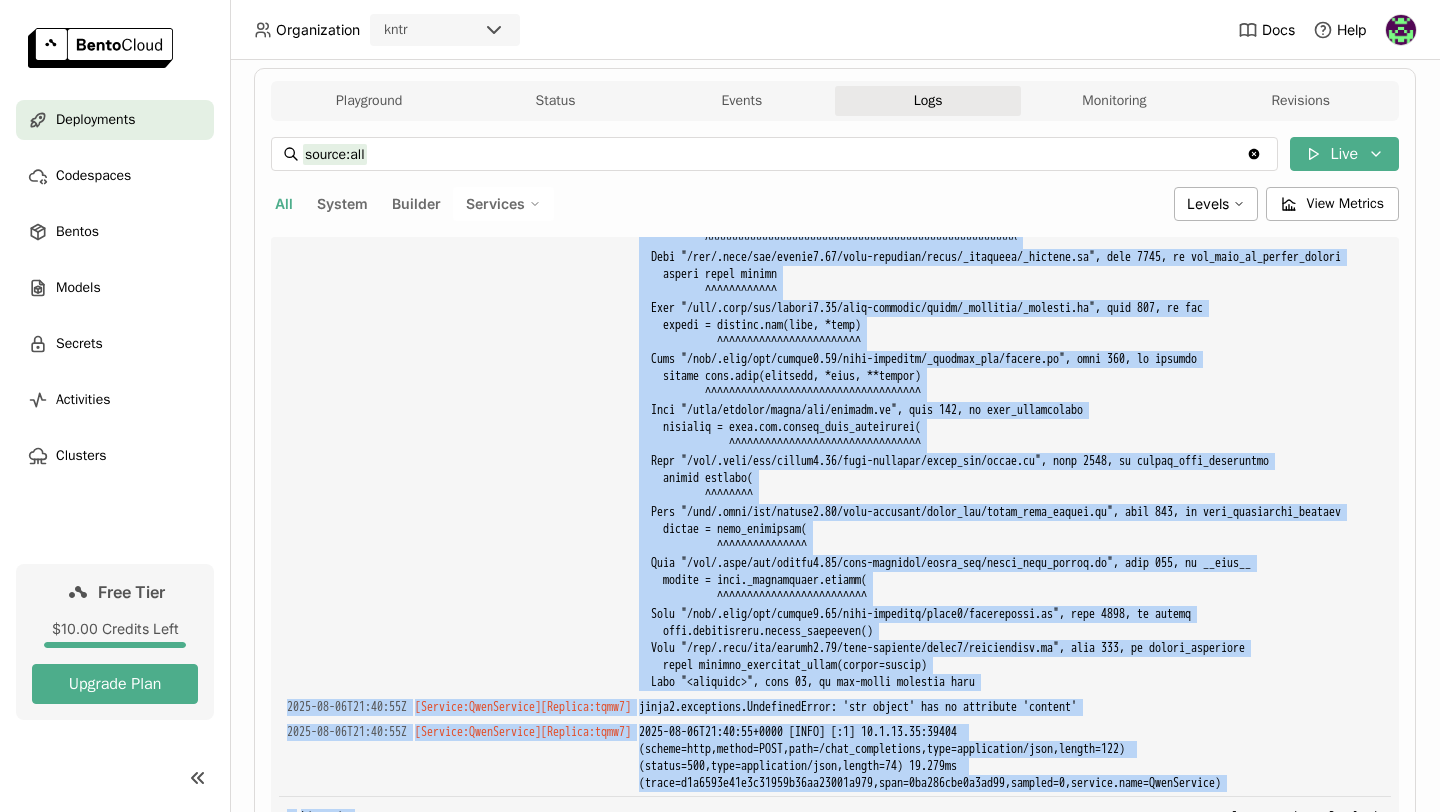 drag, startPoint x: 666, startPoint y: 499, endPoint x: 925, endPoint y: 804, distance: 400.13248 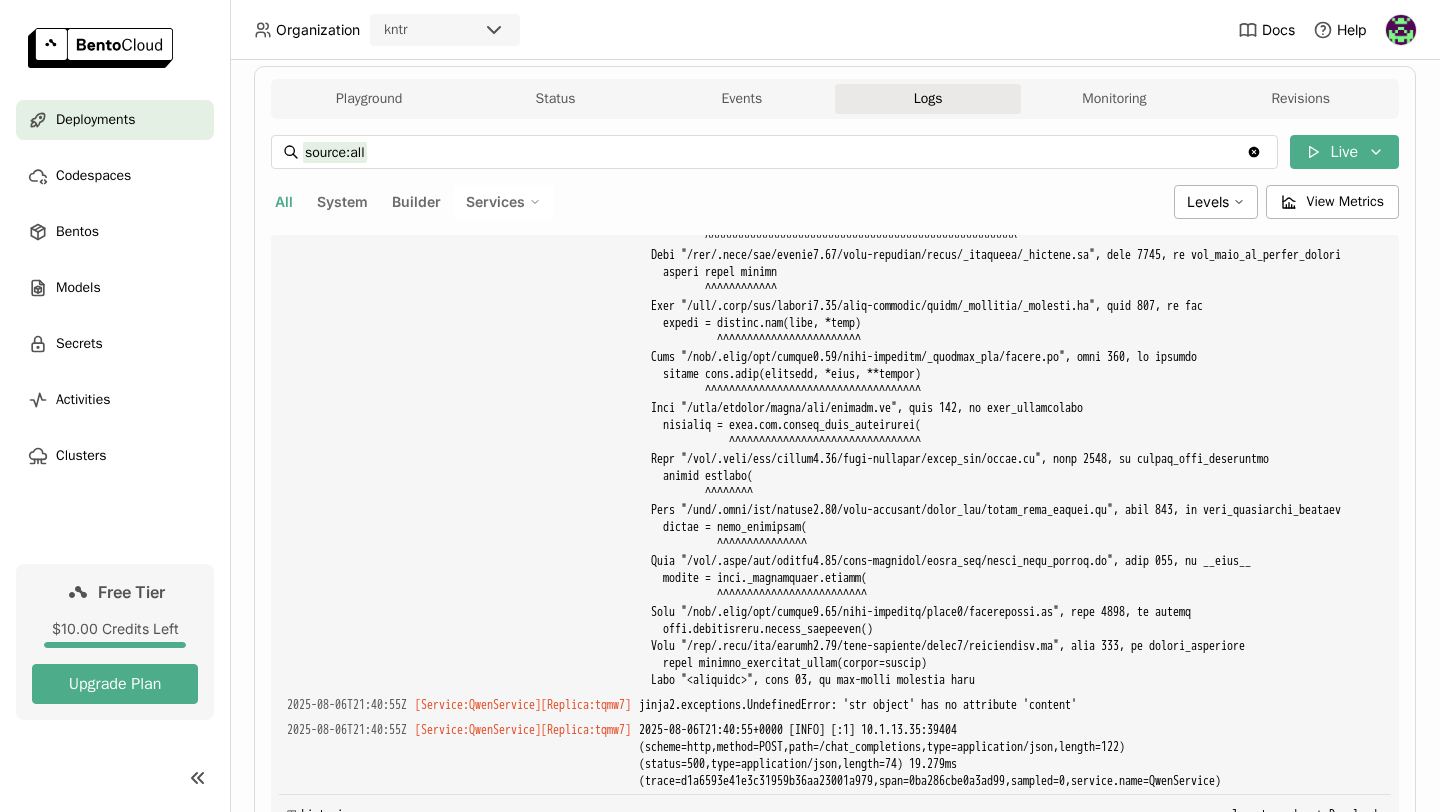 click on "[DATE] [Service:QwenService] [Replica: tqmw7 ]" at bounding box center [835, -3924] 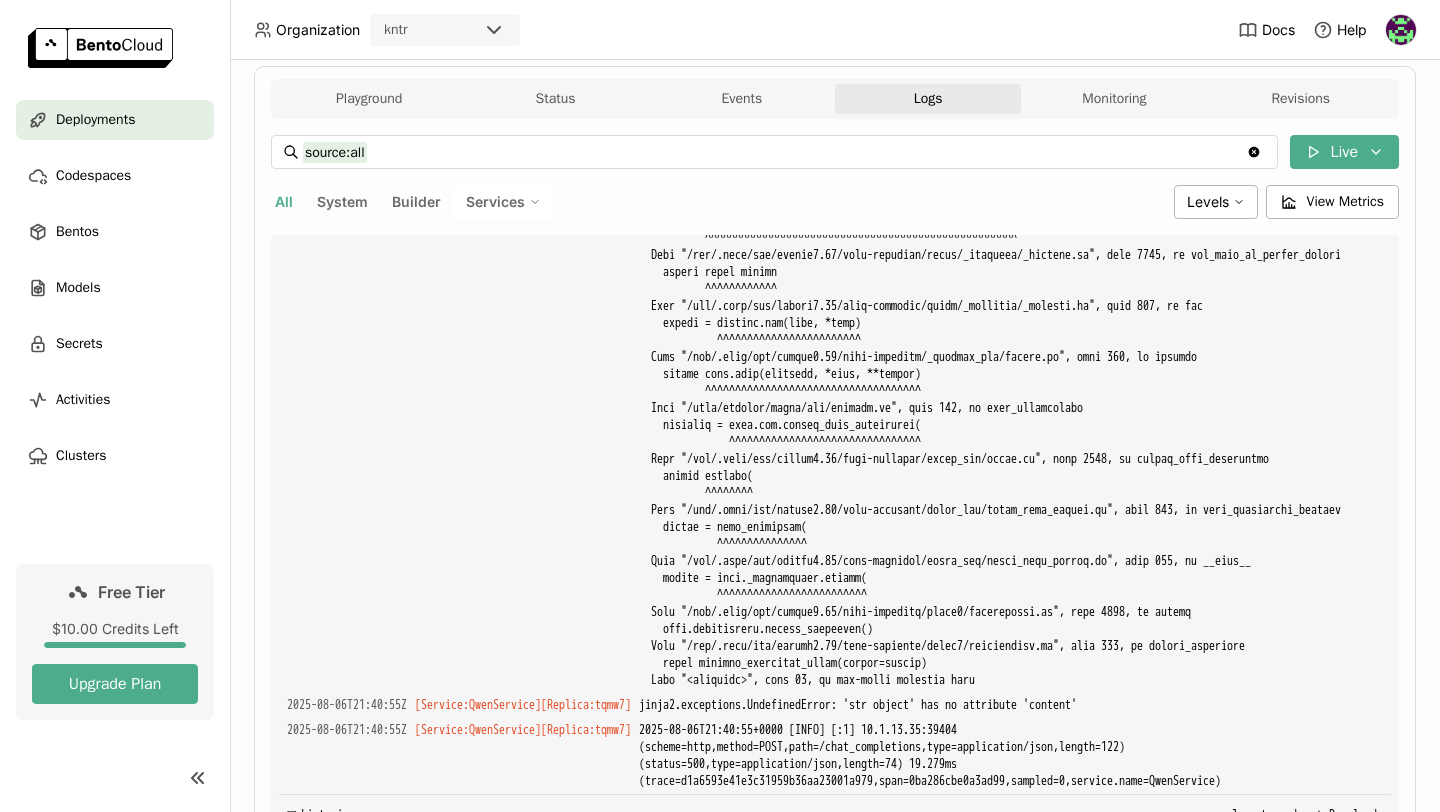 drag, startPoint x: 614, startPoint y: 475, endPoint x: 788, endPoint y: 705, distance: 288.4025 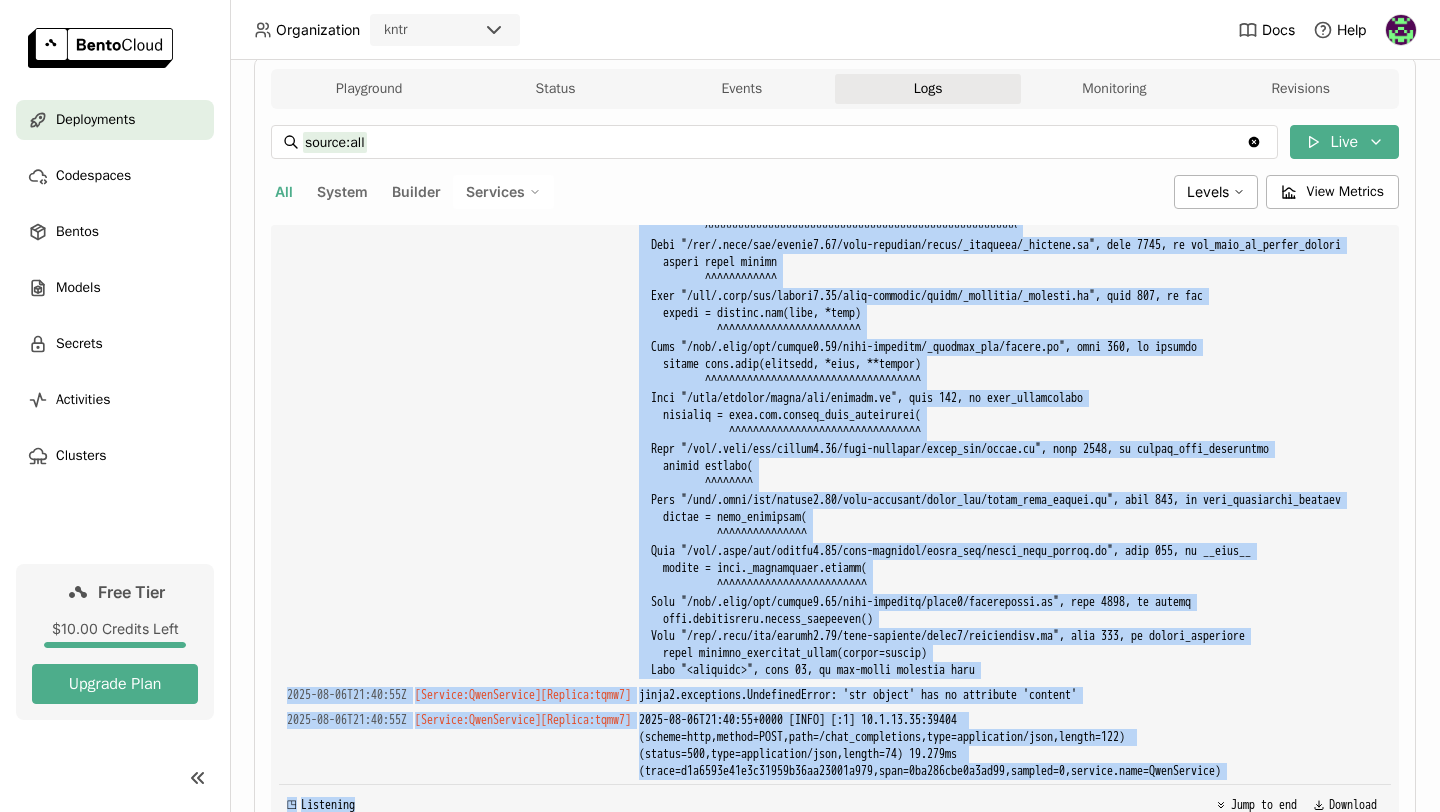 scroll, scrollTop: 377, scrollLeft: 0, axis: vertical 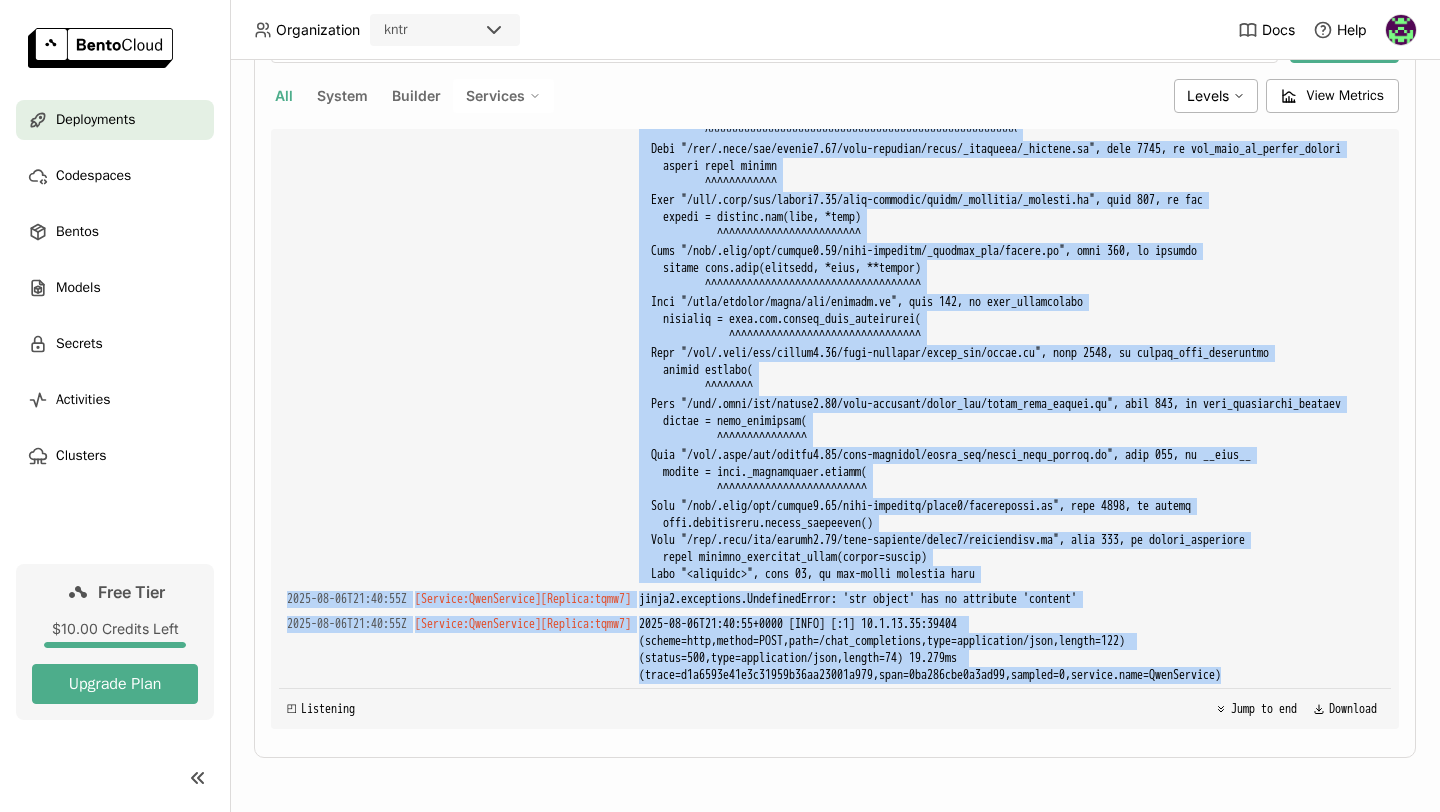 drag, startPoint x: 733, startPoint y: 365, endPoint x: 765, endPoint y: 696, distance: 332.54324 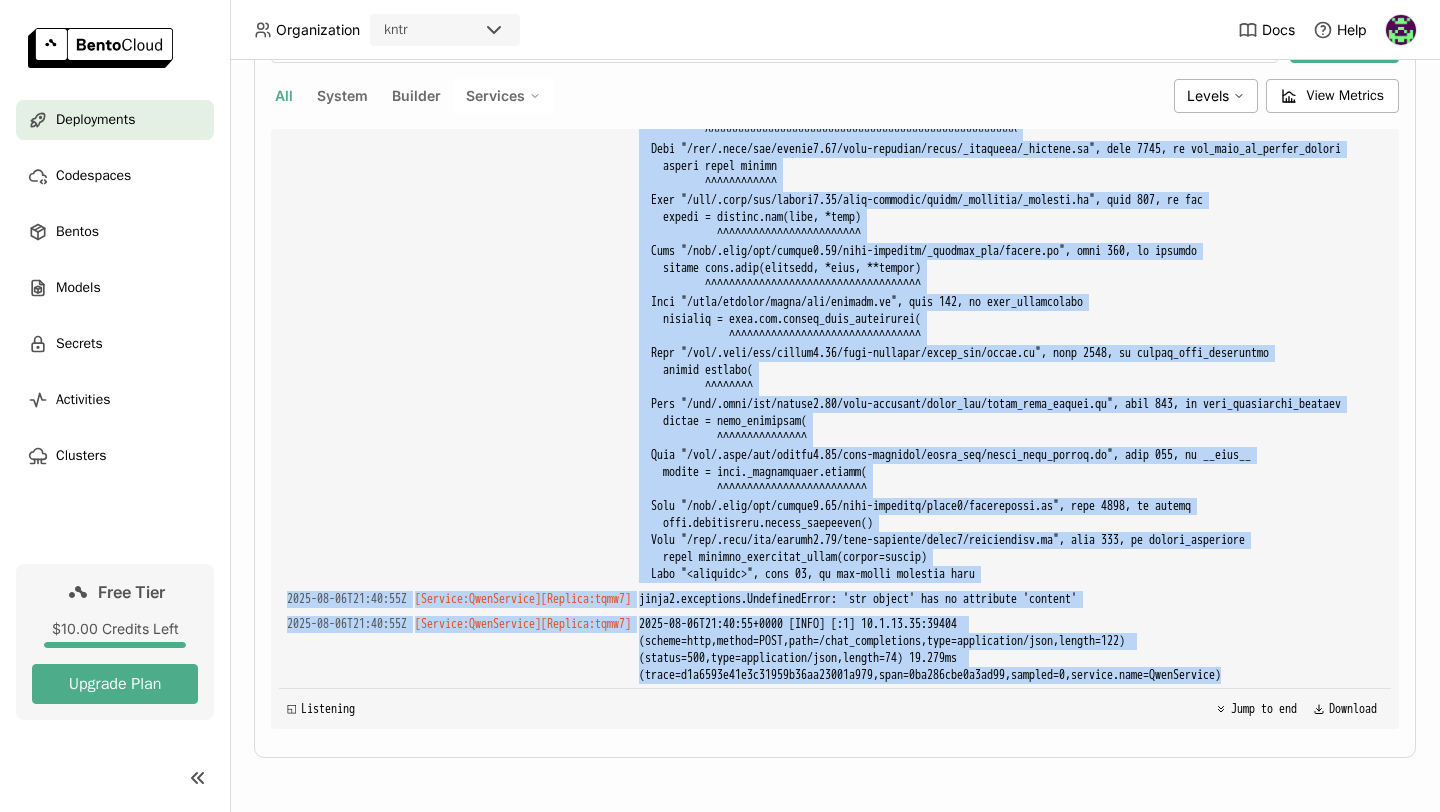 copy on "B/s]qwen-f16.gguf:  98% 28.9G/29.5G [02:31<00:03, 189MB/s]qwen-f16.gguf:  98% 29.0G/29.5G [02:31<00:02, 198MB/s]qwen-f16.gguf:  98% 29.0G/29.5G [02:31<00:02, 202MB/s]qwen-f16.gguf:  98% 29.0G/29.5G [02:31<00:02, 205MB/s]qwen-f16.gguf:  98% 29.1G/29.5G [02:32<00:02, 206MB/s]qwen-f16.gguf:  98% 29.1G/29.5G [02:32<00:02, 207MB/s]qwen-f16.gguf:  98% 29.1G/29.5G [02:32<00:02, 206MB/s]qwen-f16.gguf:  99% 29.1G/29.5G [02:32<00:02, 207MB/s]qwen-f16.gguf:  99% 29.1G/29.5G [02:32<00:01, 206MB/s]qwen-f16.gguf:  99% 29.2G/29.5G [02:32<00:01, 206MB/s]qwen-f16.gguf:  99% 29.2G/29.5G [02:32<00:01, 206MB/s]qwen-f16.gguf:  99% 29.2G/29.5G [02:32<00:01, 191MB/s]qwen-f16.gguf:  99% 29.2G/29.5G [02:32<00:01, 195MB/s]qwen-f16.gguf:  99% 29.2G/29.5G [02:33<00:01, 199MB/s]qwen-f16.gguf:  99% 29.3G/29.5G [02:33<00:01, 200MB/s]qwen-f16.gguf:  99% 29.3G/29.5G [02:33<00:01, 202MB/s]qwen-f16.gguf:  99% 29.3G/29.5G [02:33<00:01, 203MB/s]qwen-f16.gguf:  99% 29.3G/29.5G [02:33<00:01, 203MB/s]qwen-f16.gguf:  99% 29.3G/29.5G [02:33<00:00,..." 